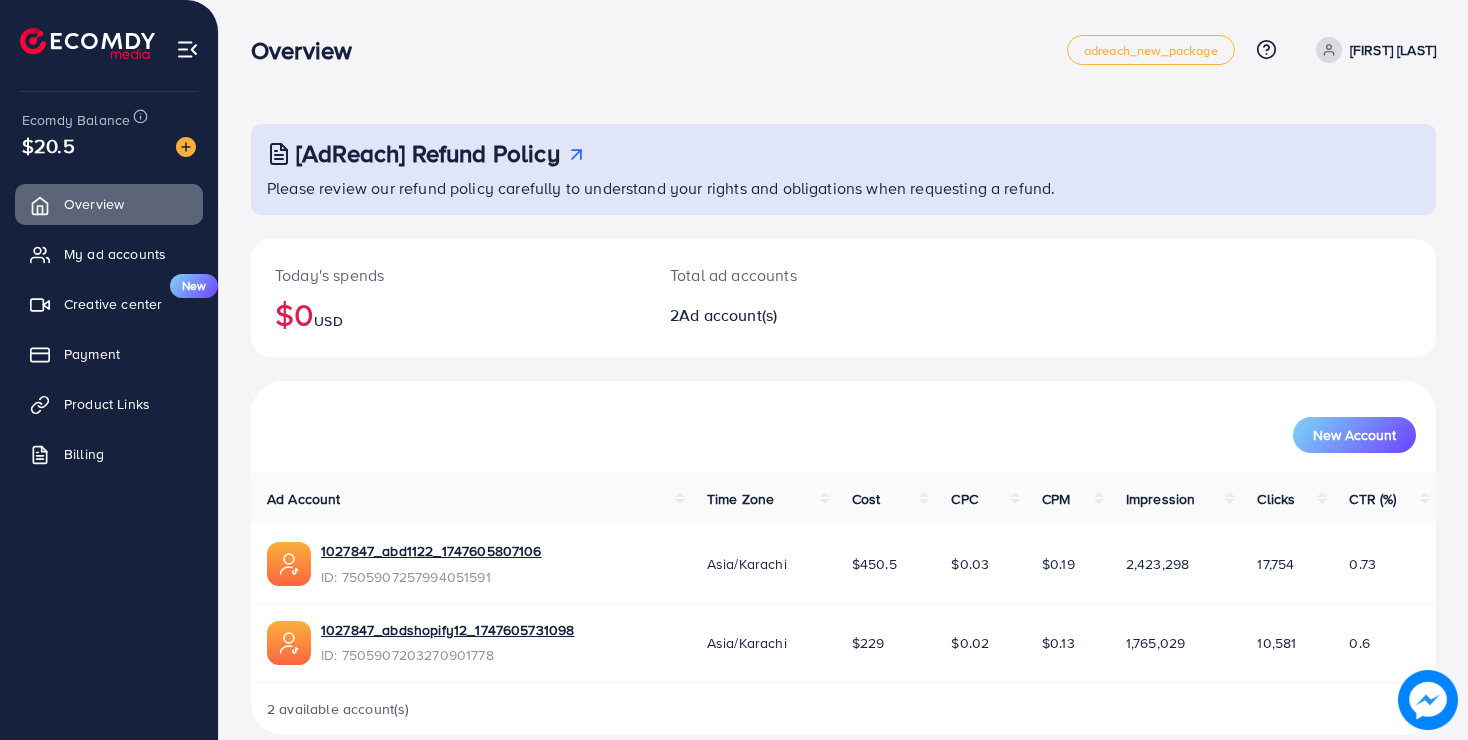 scroll, scrollTop: 27, scrollLeft: 0, axis: vertical 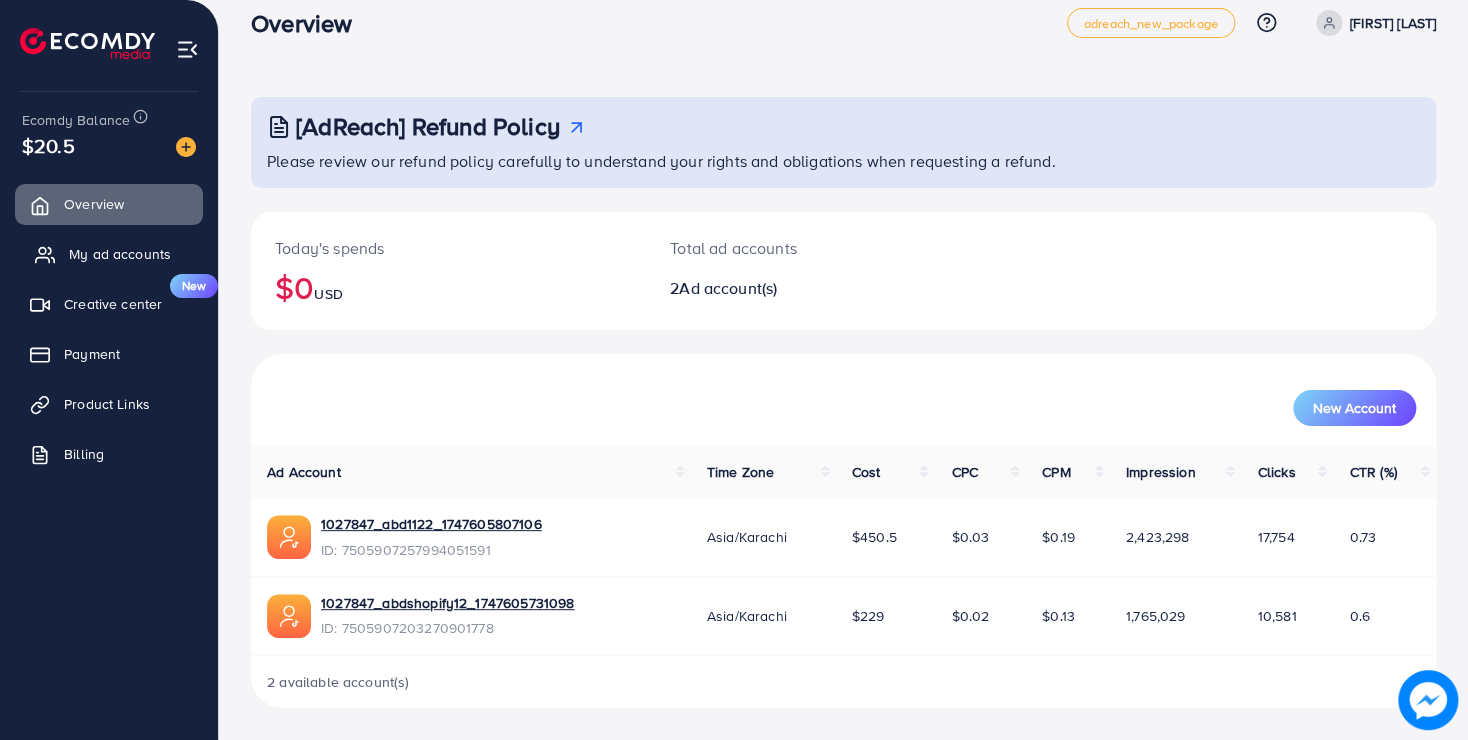 click on "My ad accounts" at bounding box center [120, 254] 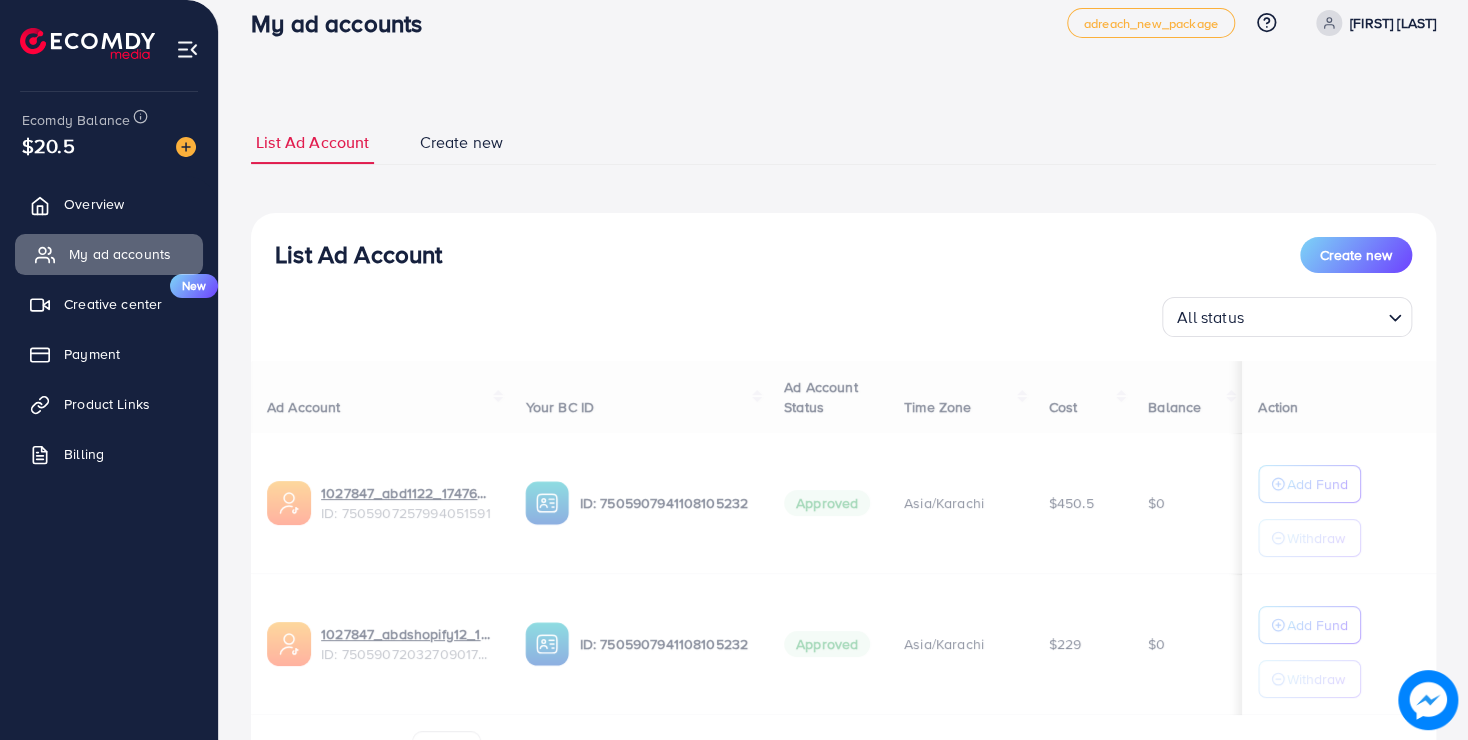 scroll, scrollTop: 0, scrollLeft: 0, axis: both 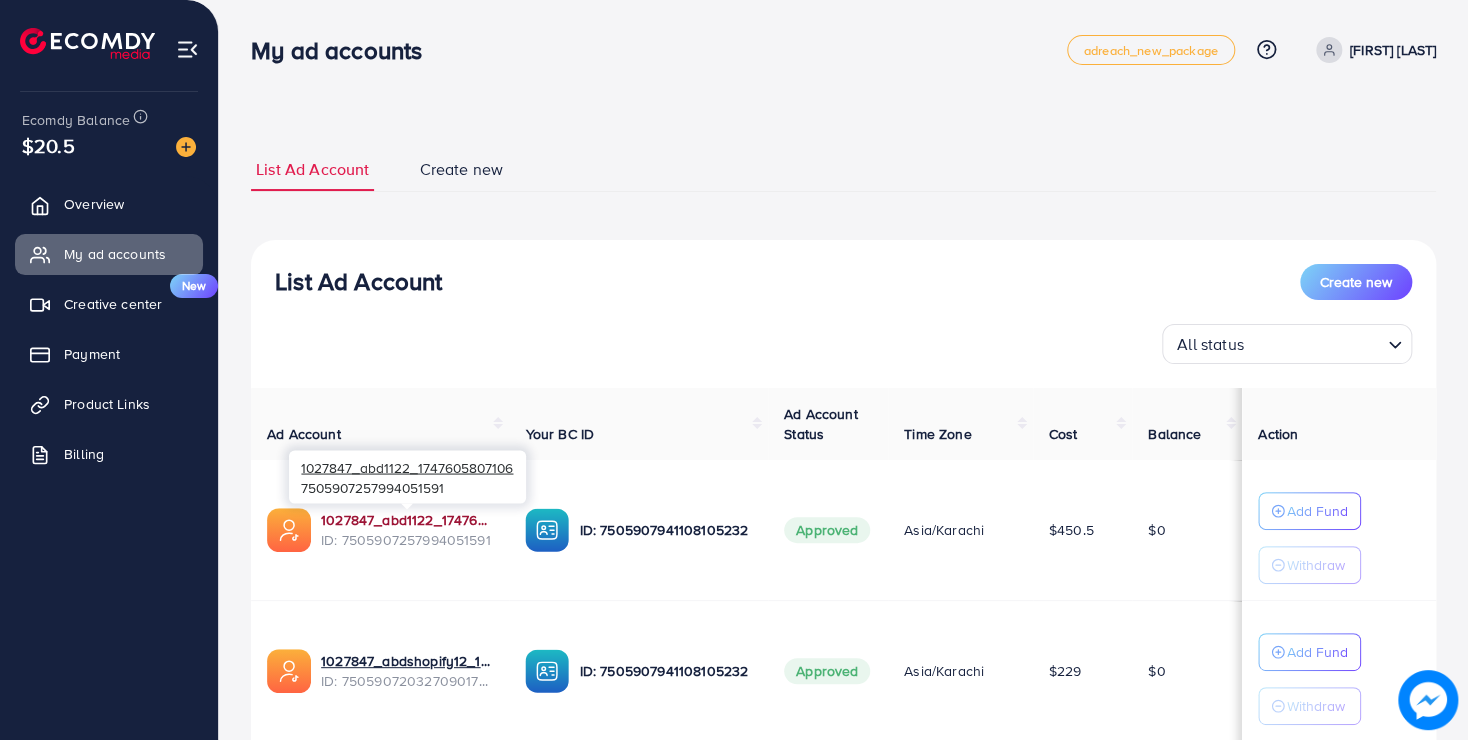 click on "1027847_abd1122_1747605807106" at bounding box center (407, 520) 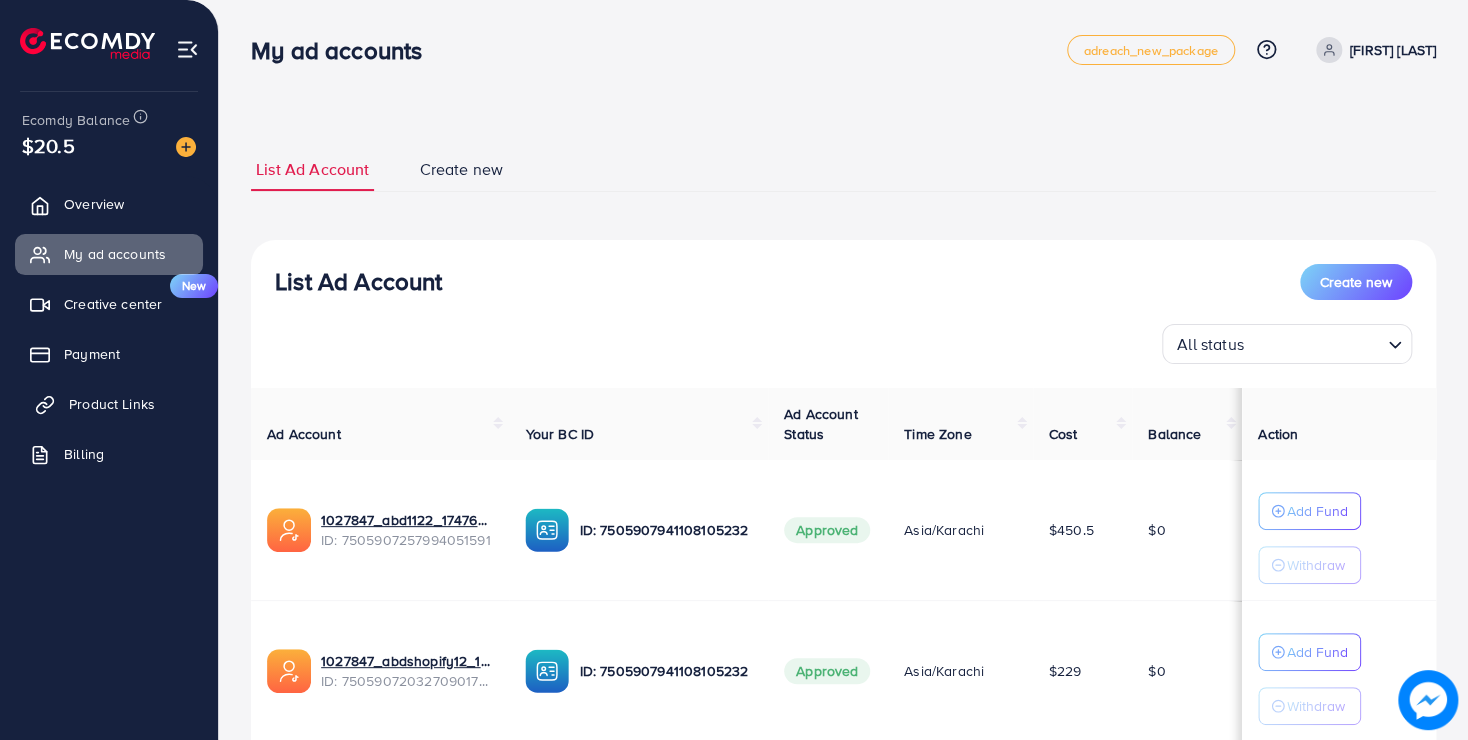 click on "Product Links" at bounding box center [109, 404] 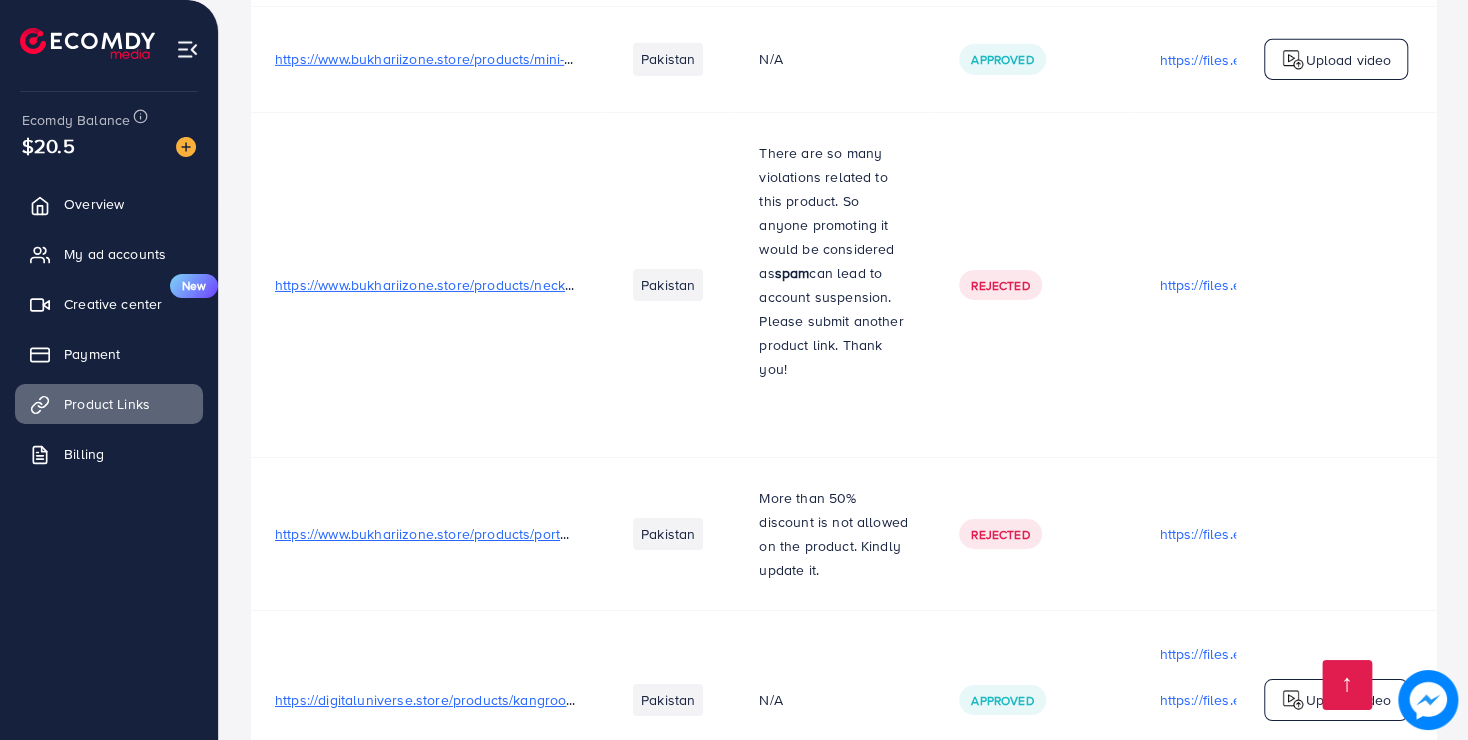 scroll, scrollTop: 4031, scrollLeft: 0, axis: vertical 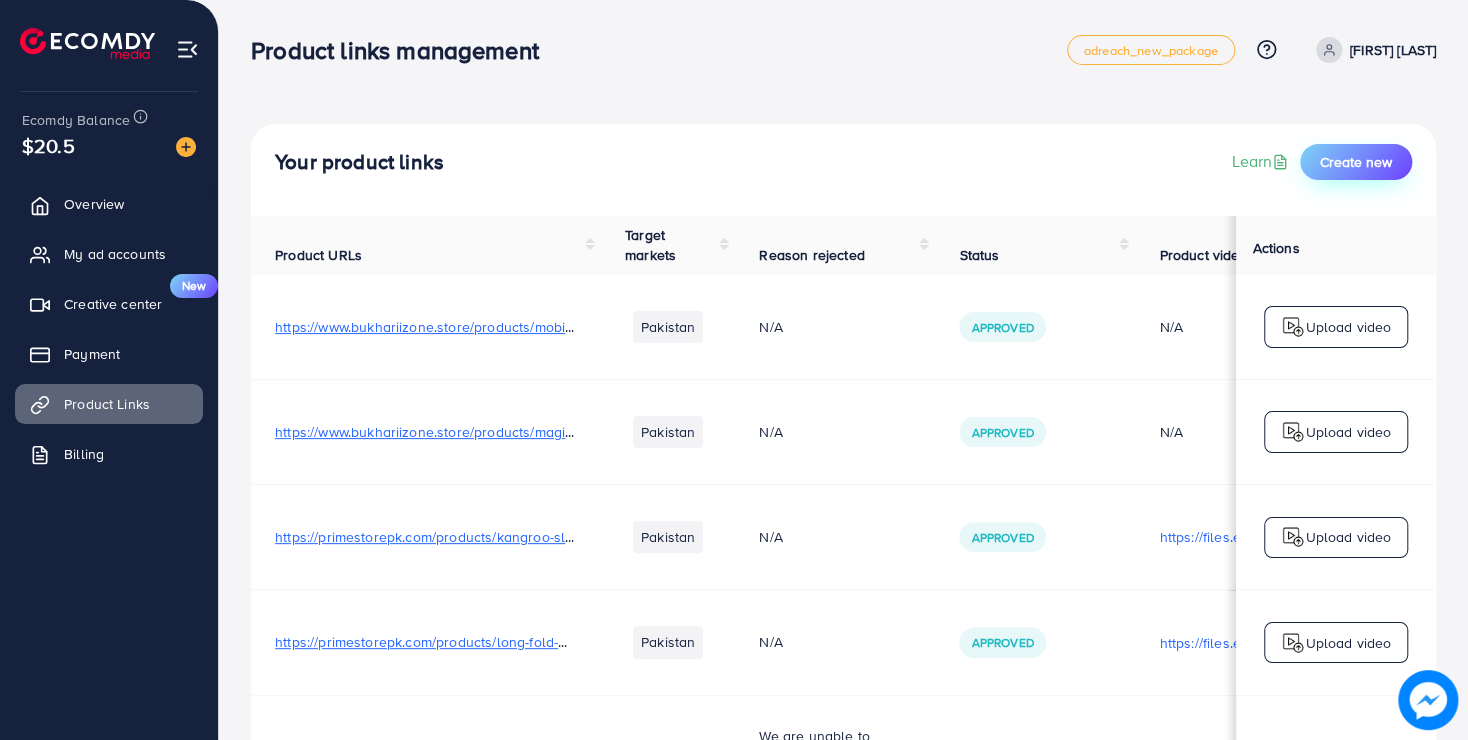 click on "Create new" at bounding box center [1356, 162] 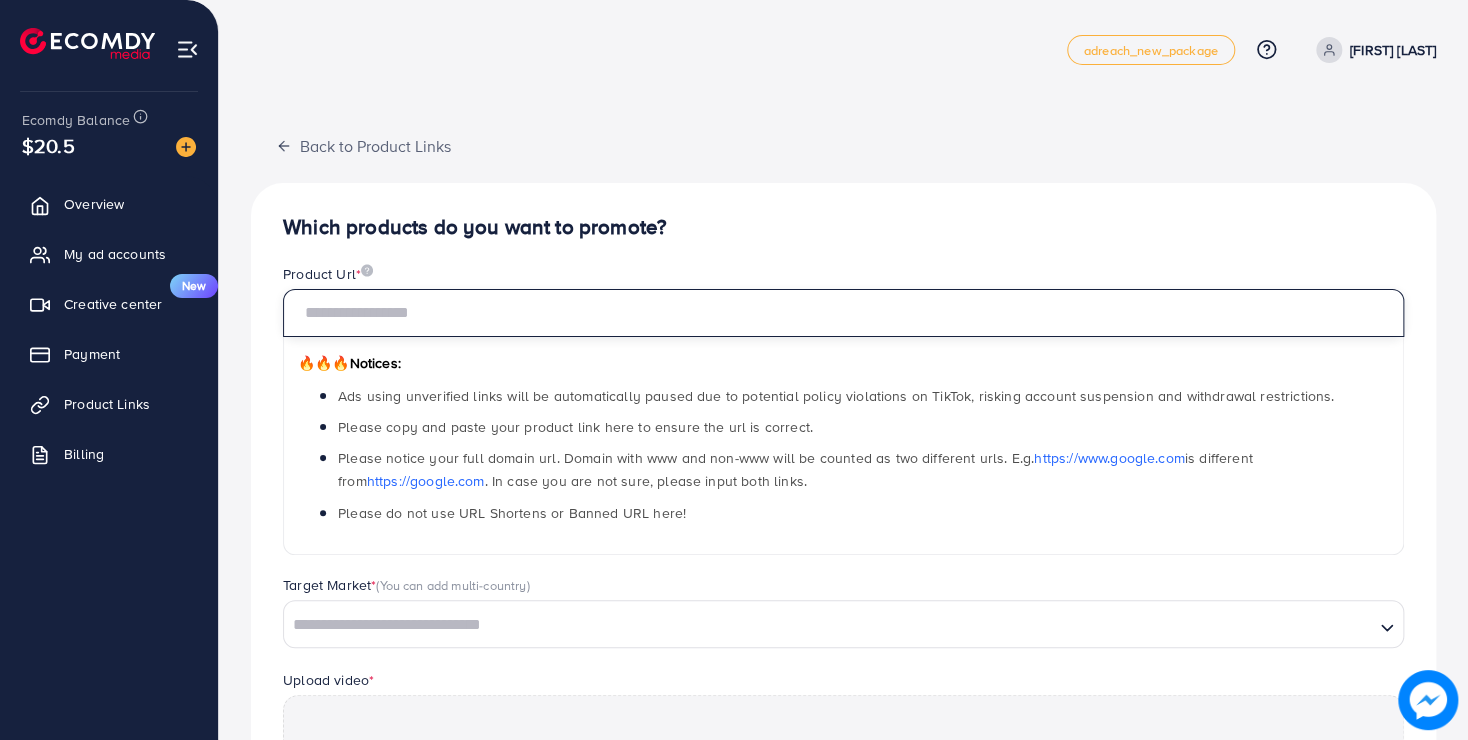 click at bounding box center [843, 313] 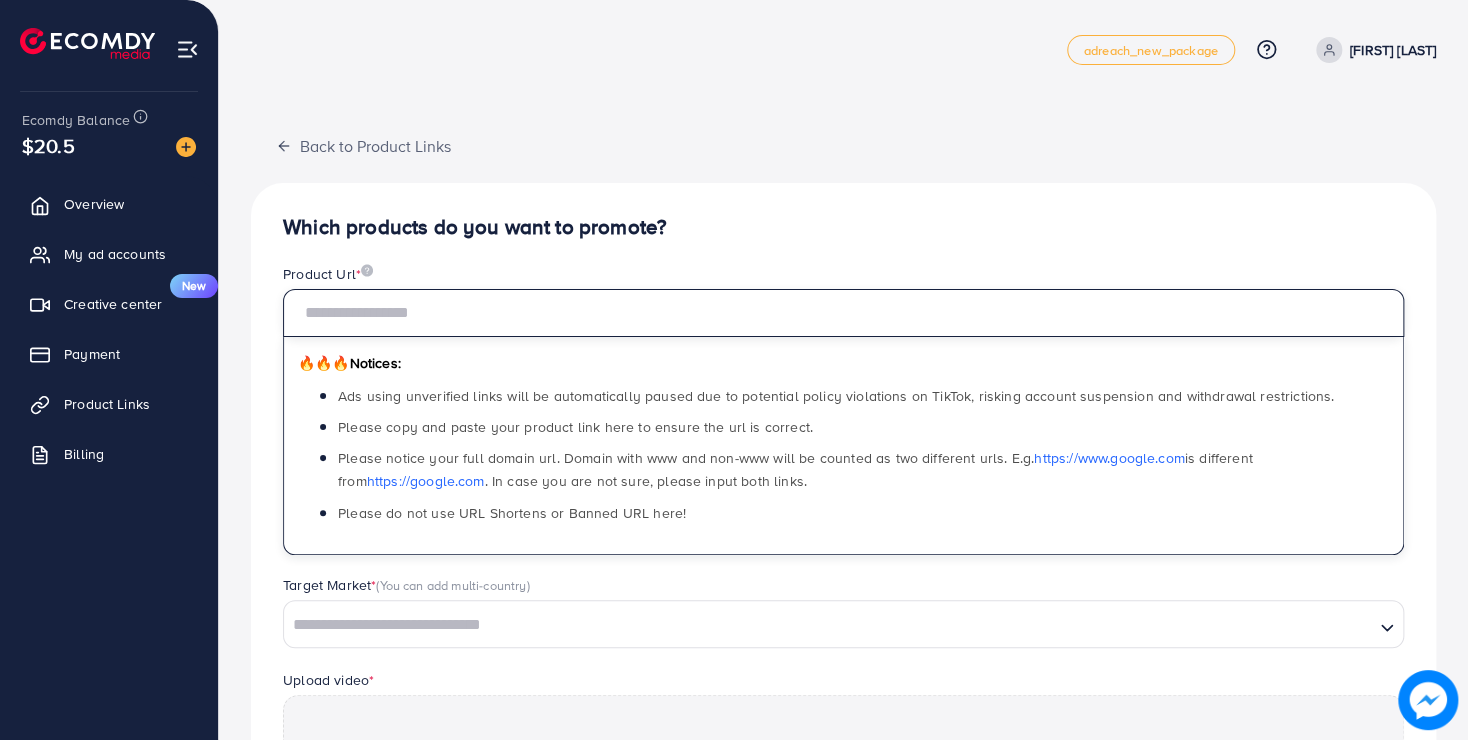 paste on "**********" 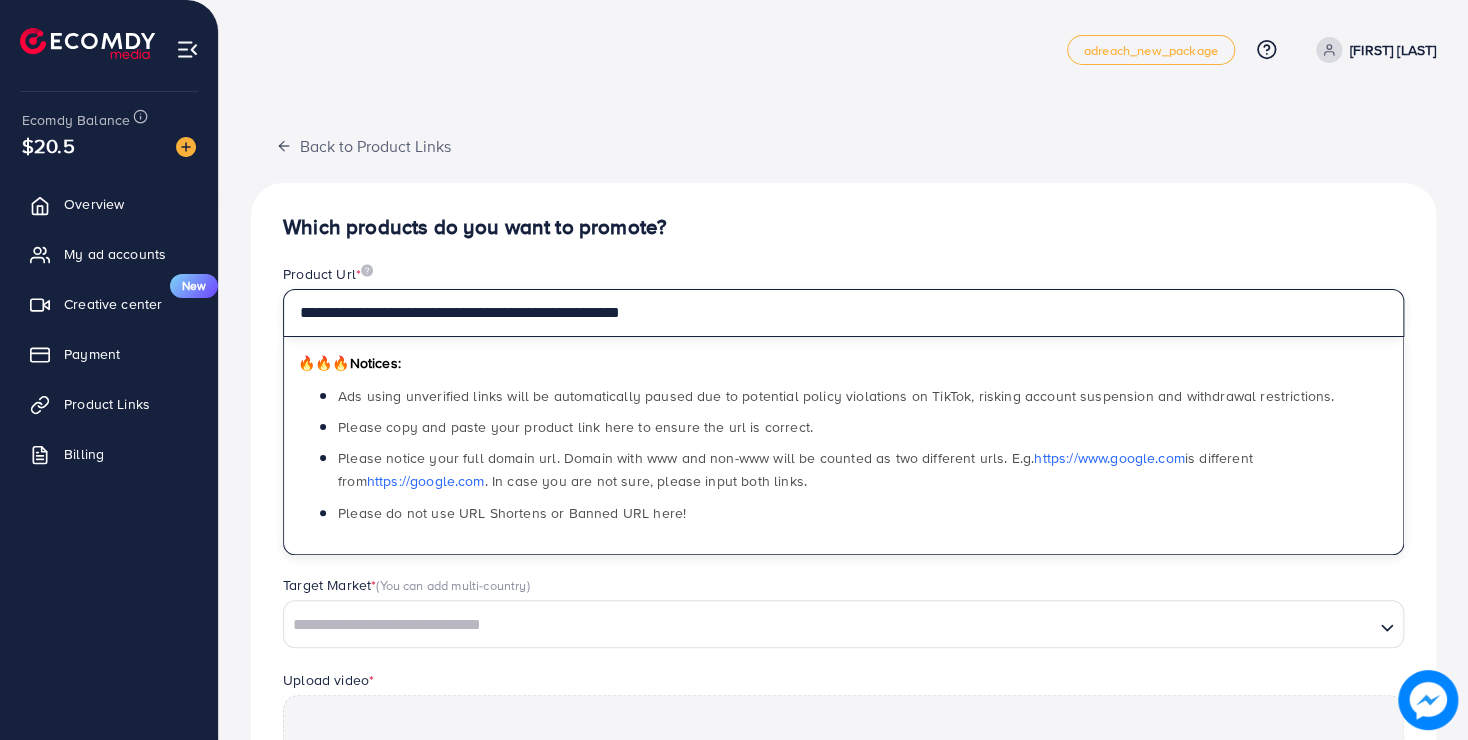 type on "**********" 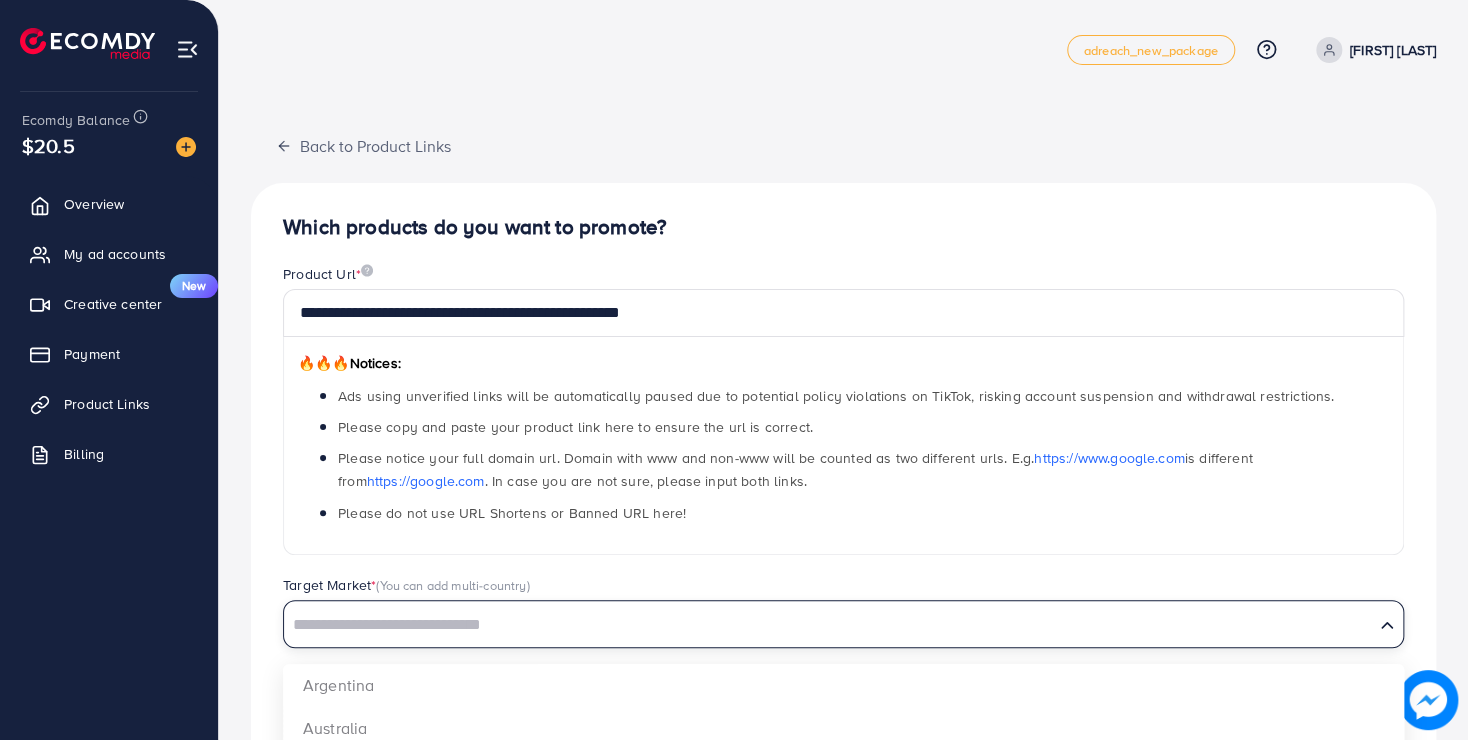 click at bounding box center (829, 625) 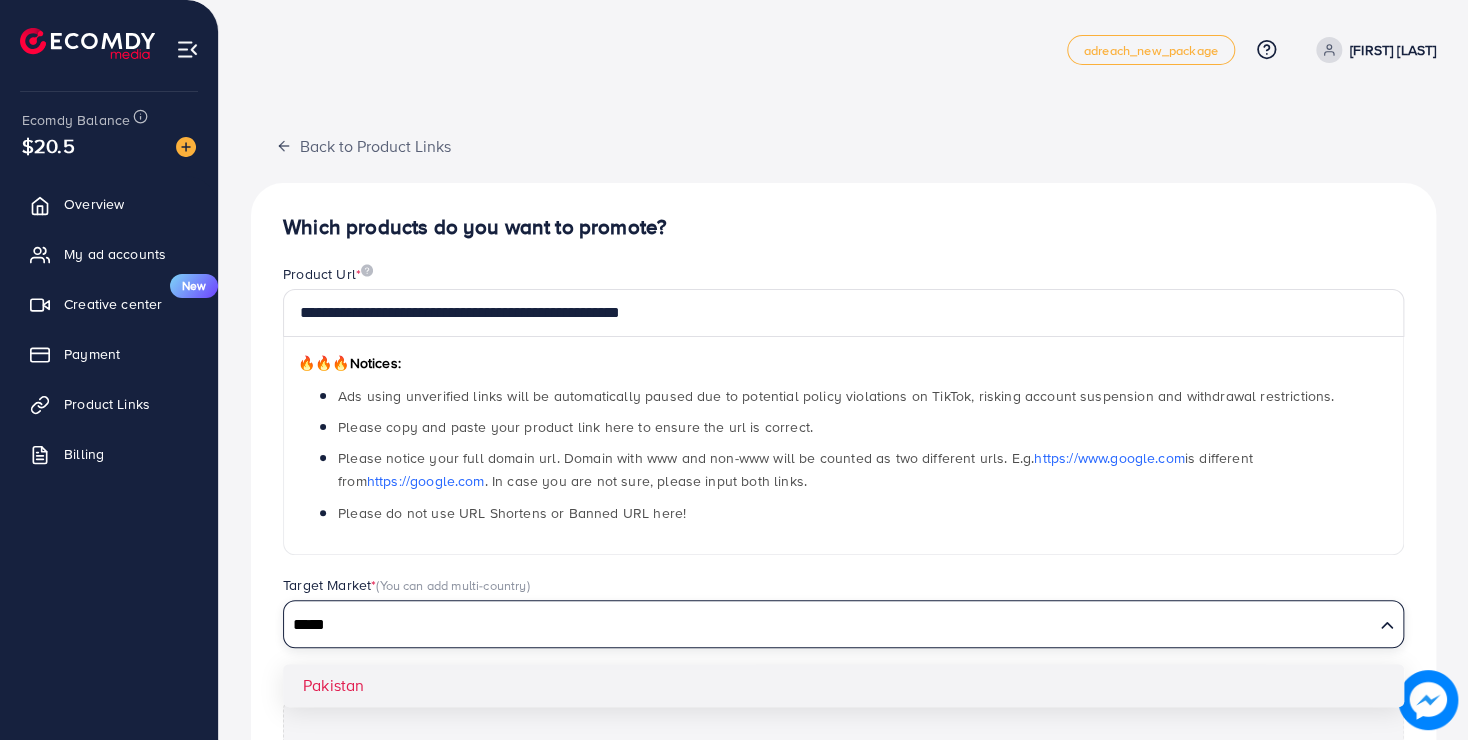 type on "*****" 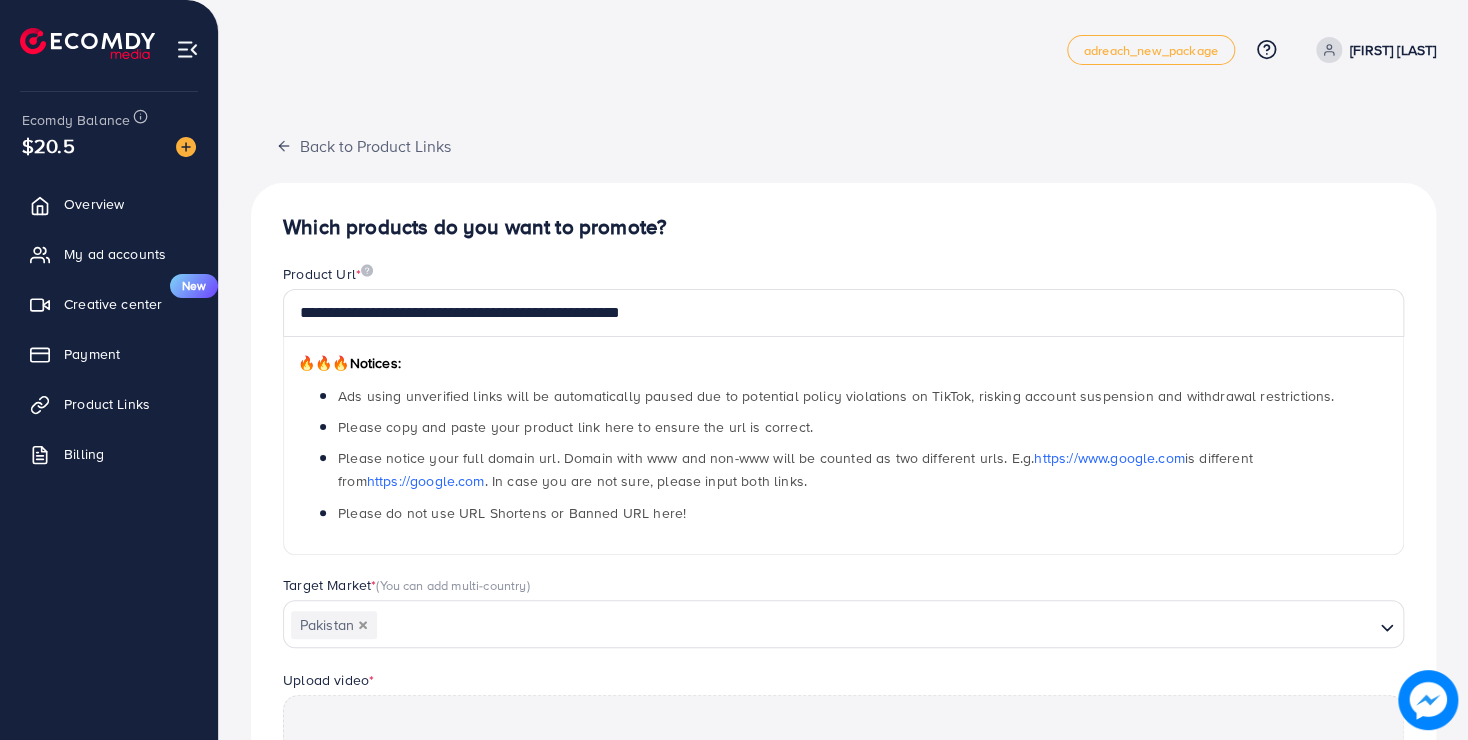 scroll, scrollTop: 360, scrollLeft: 0, axis: vertical 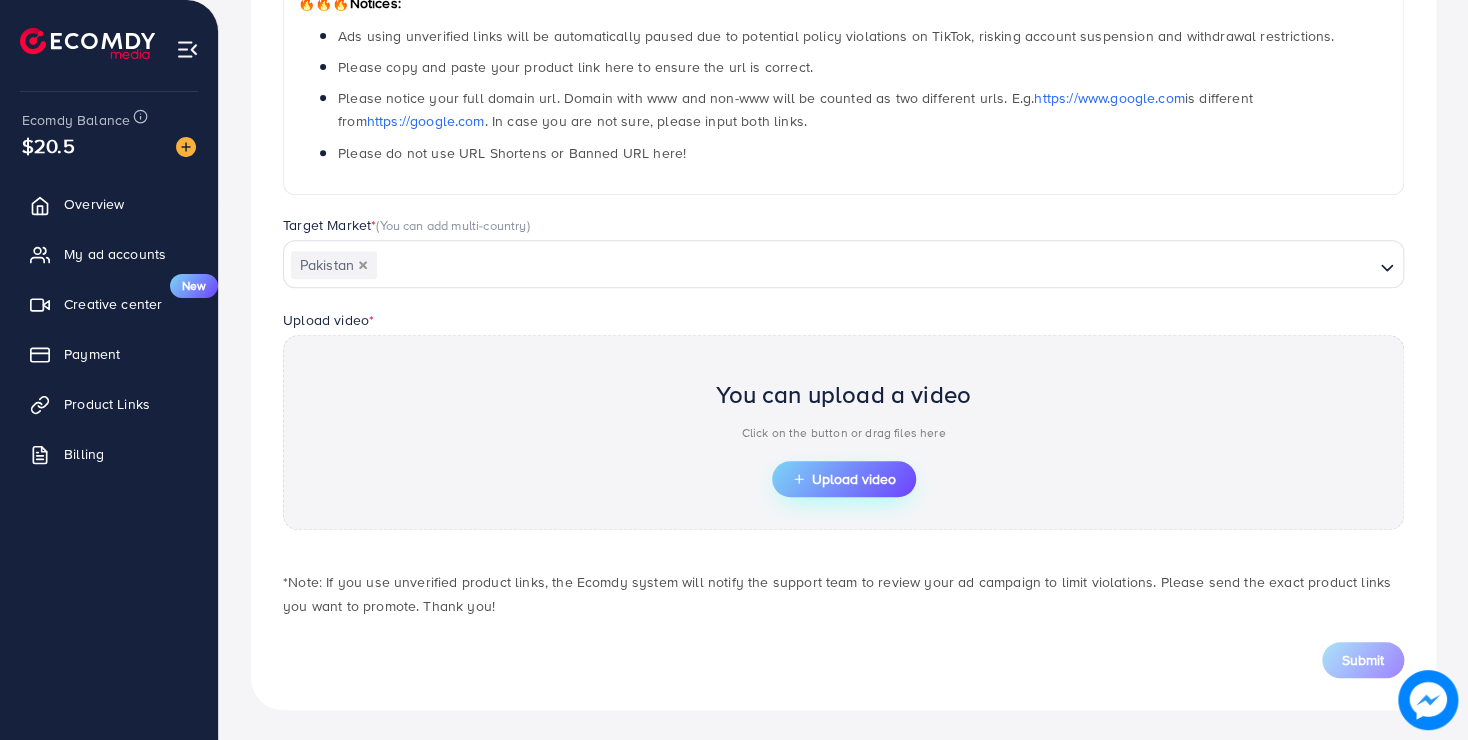 click on "Upload video" at bounding box center [844, 479] 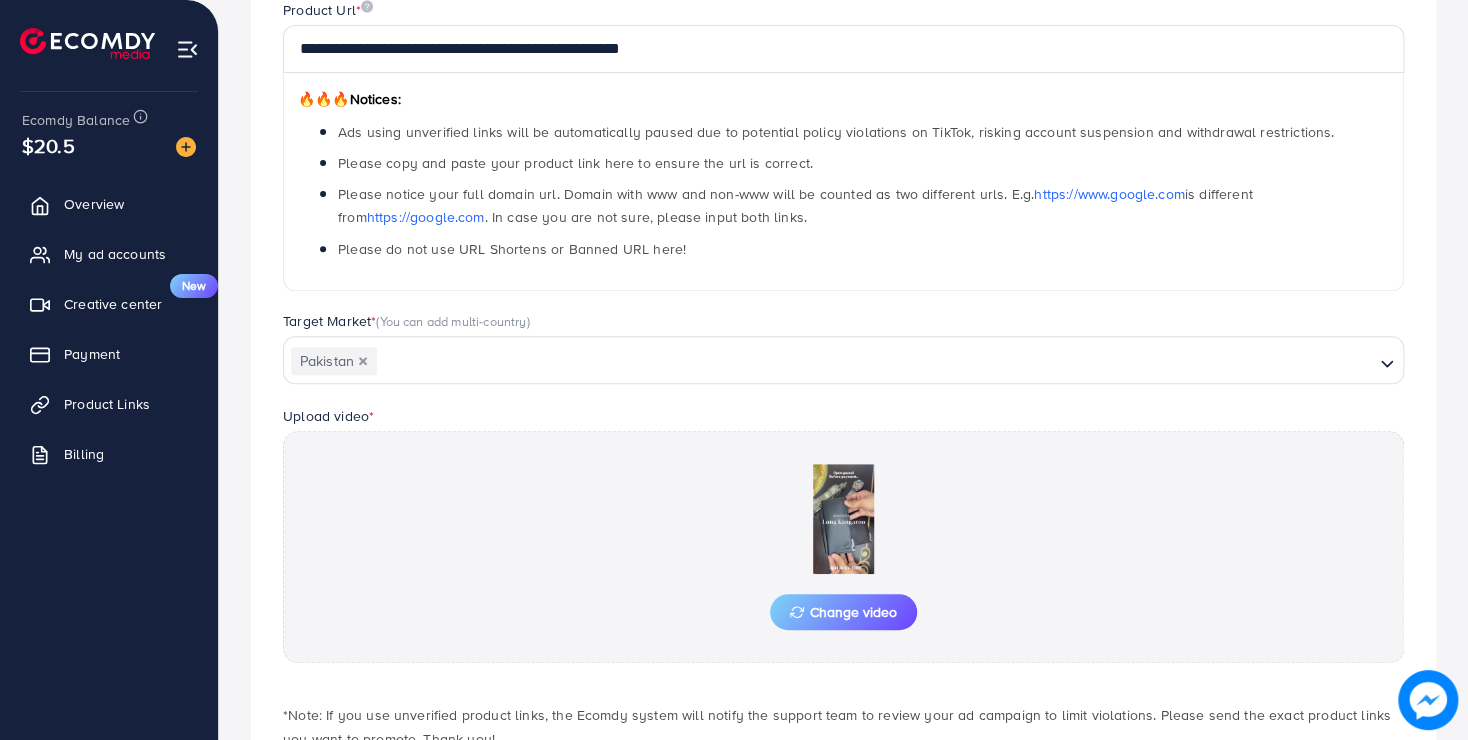 scroll, scrollTop: 398, scrollLeft: 0, axis: vertical 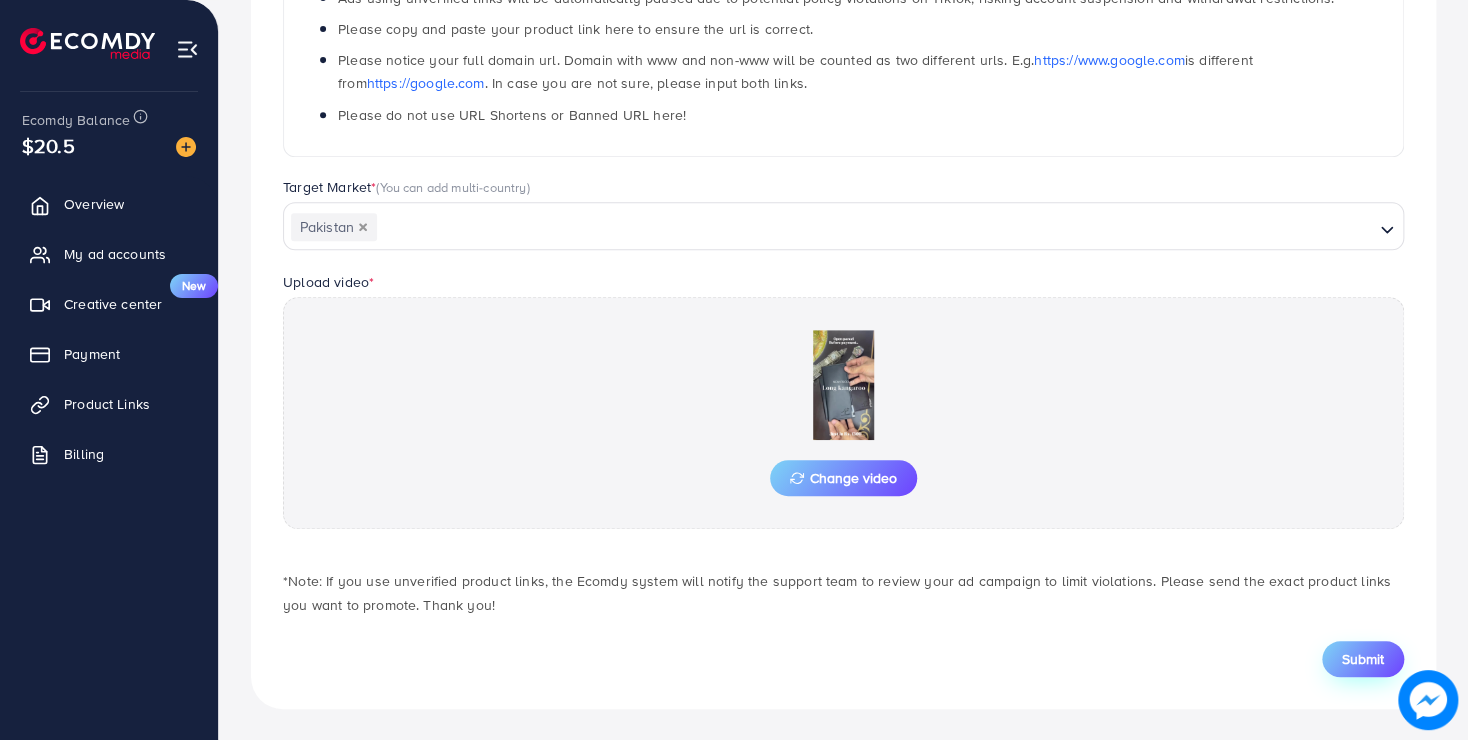 click on "Submit" at bounding box center [1363, 659] 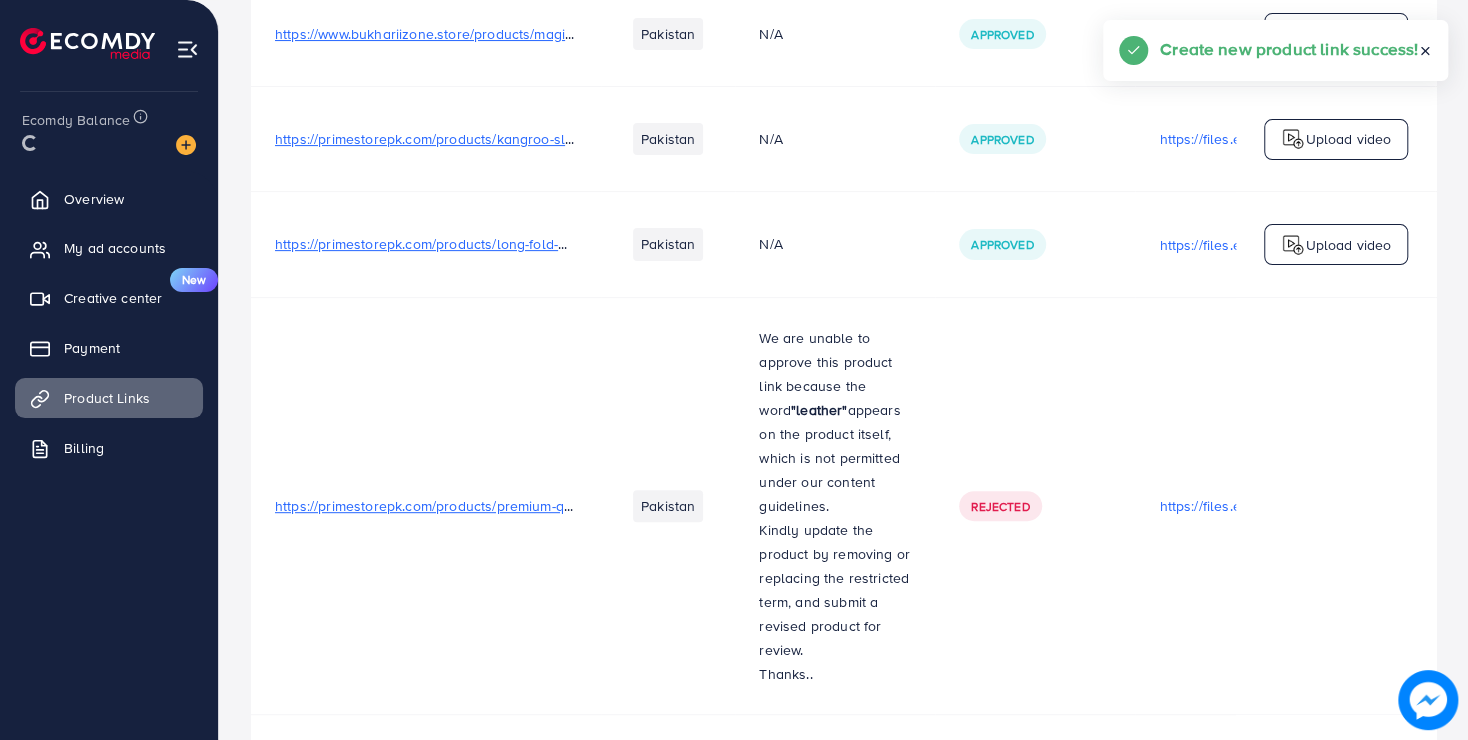 scroll, scrollTop: 0, scrollLeft: 0, axis: both 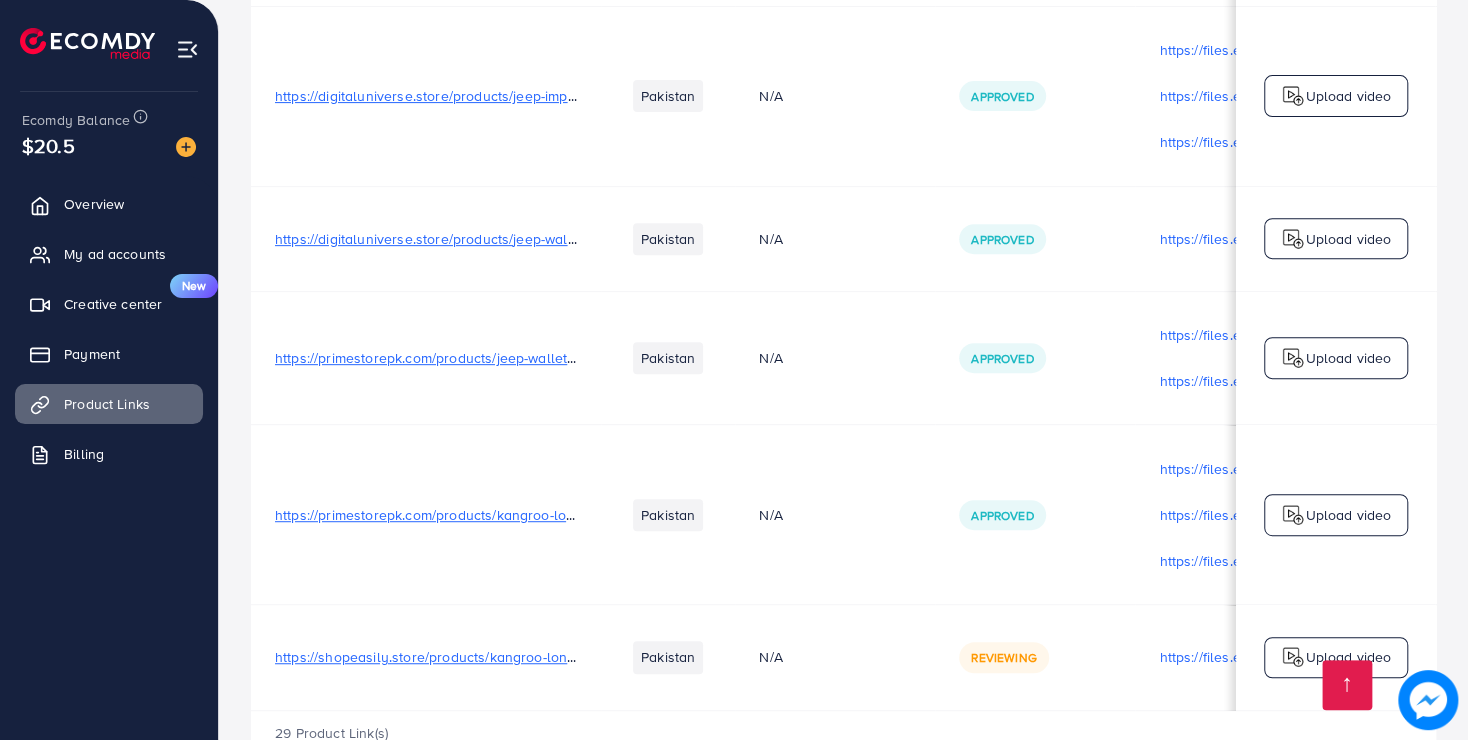 click on "Upload video" at bounding box center (1348, 657) 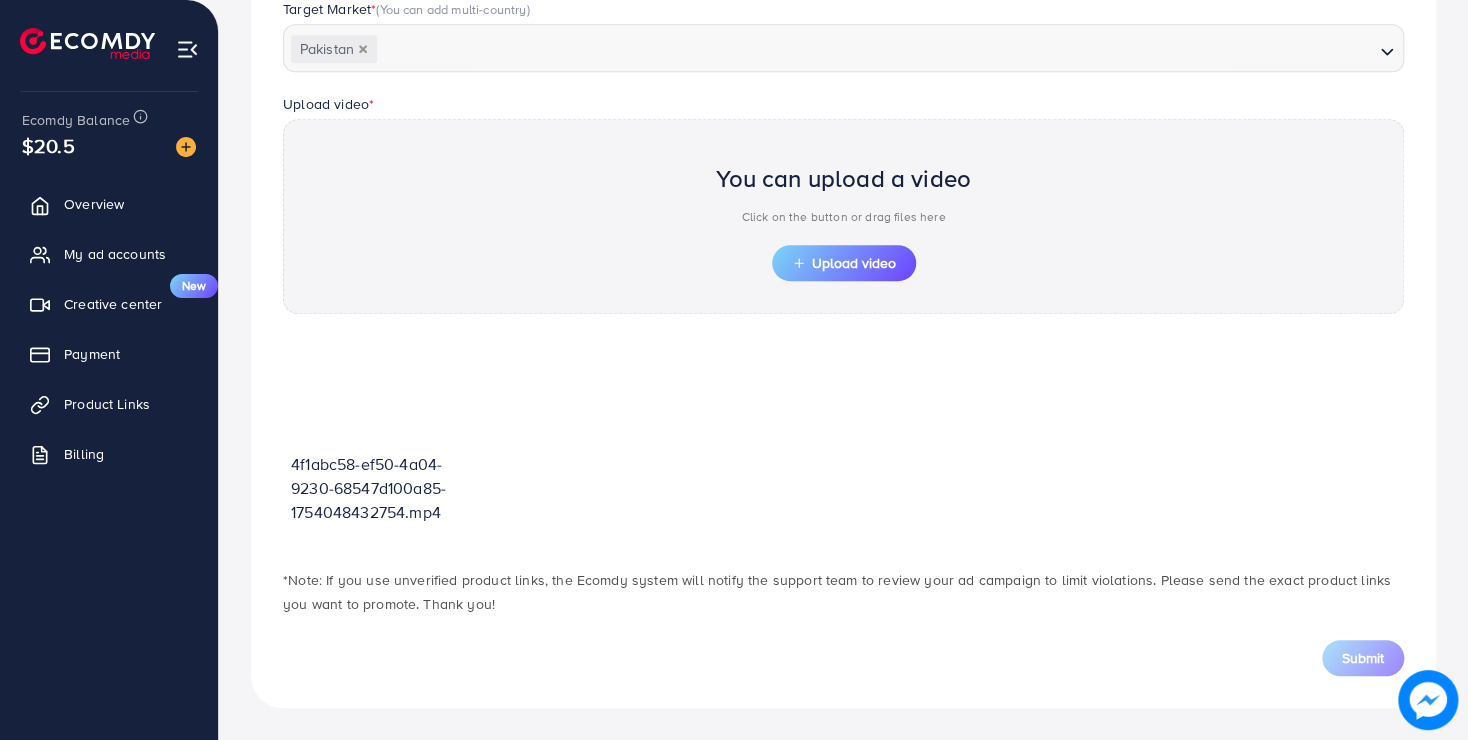 scroll, scrollTop: 558, scrollLeft: 0, axis: vertical 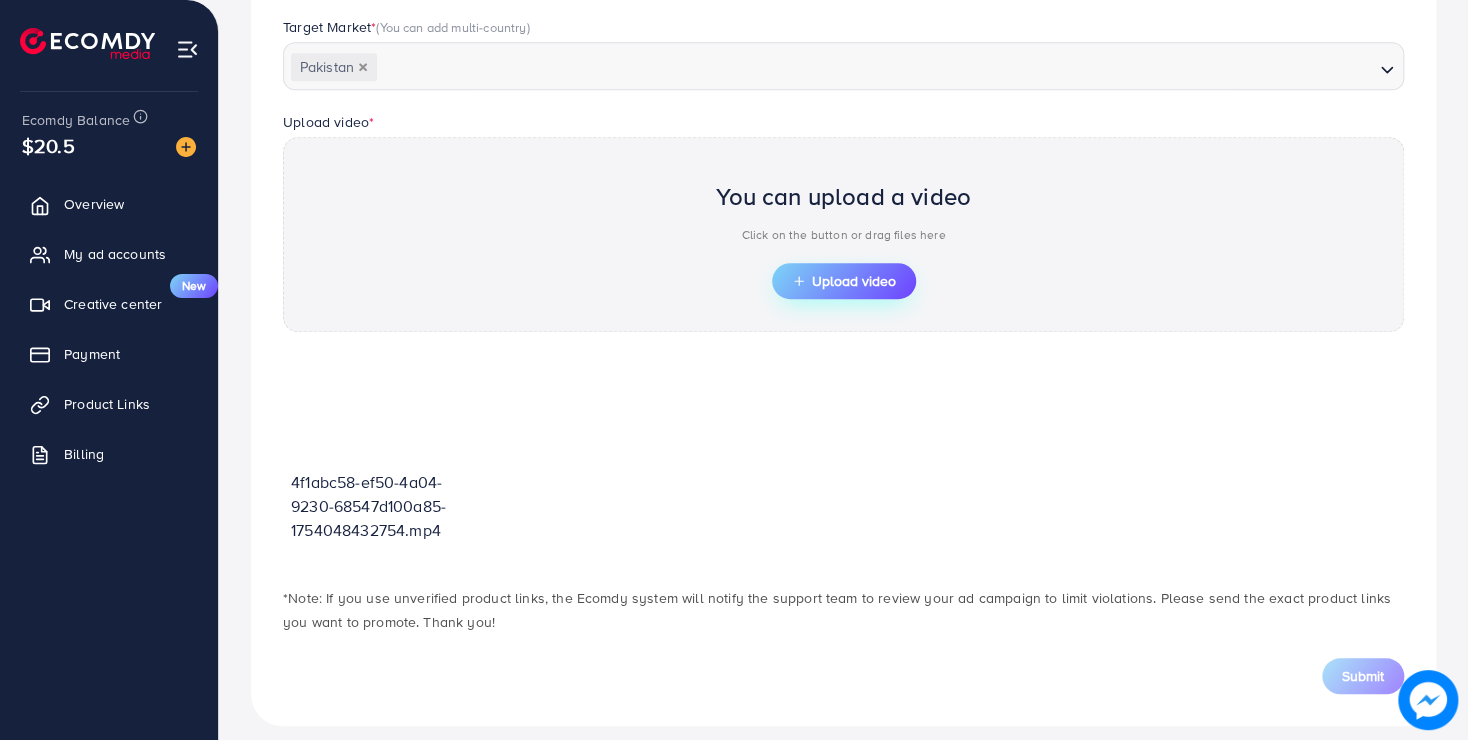 click on "Upload video" at bounding box center (844, 281) 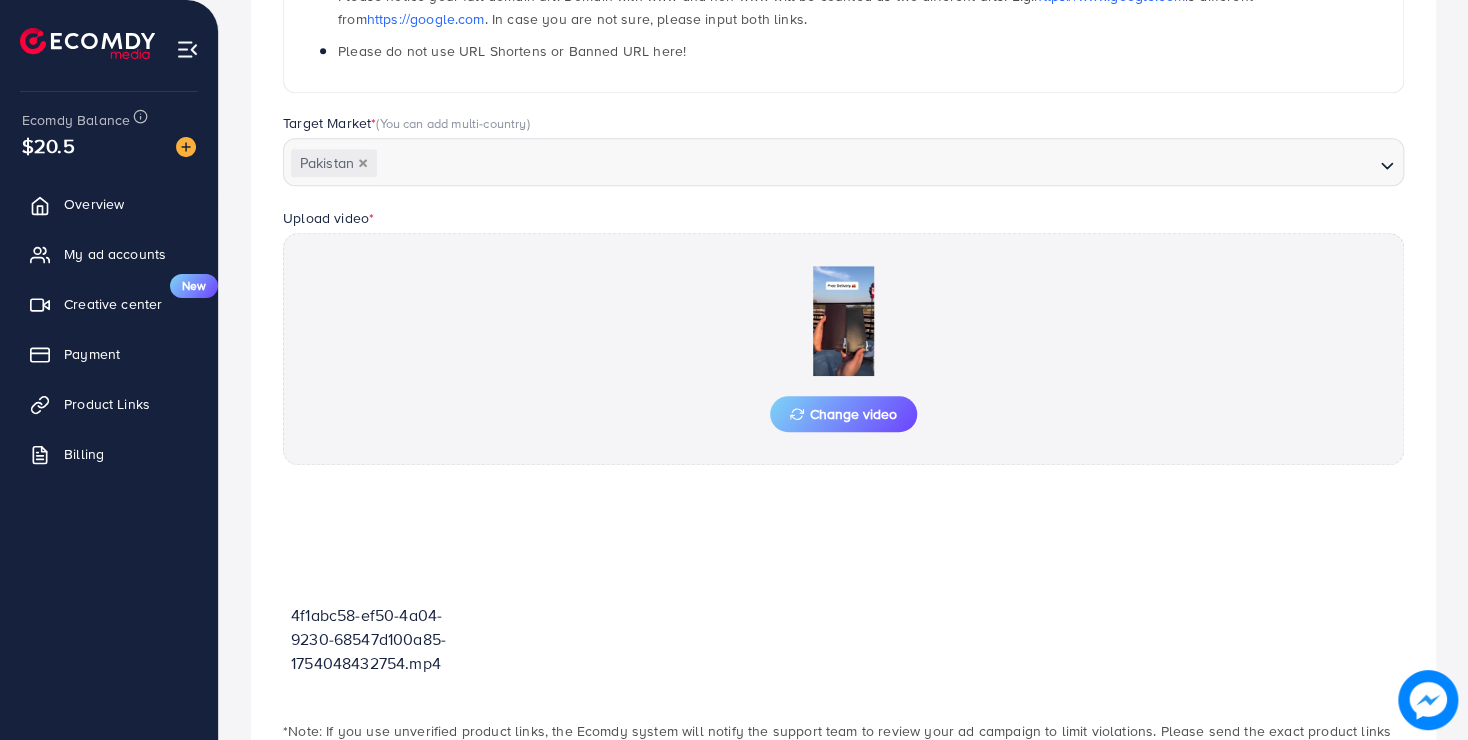scroll, scrollTop: 596, scrollLeft: 0, axis: vertical 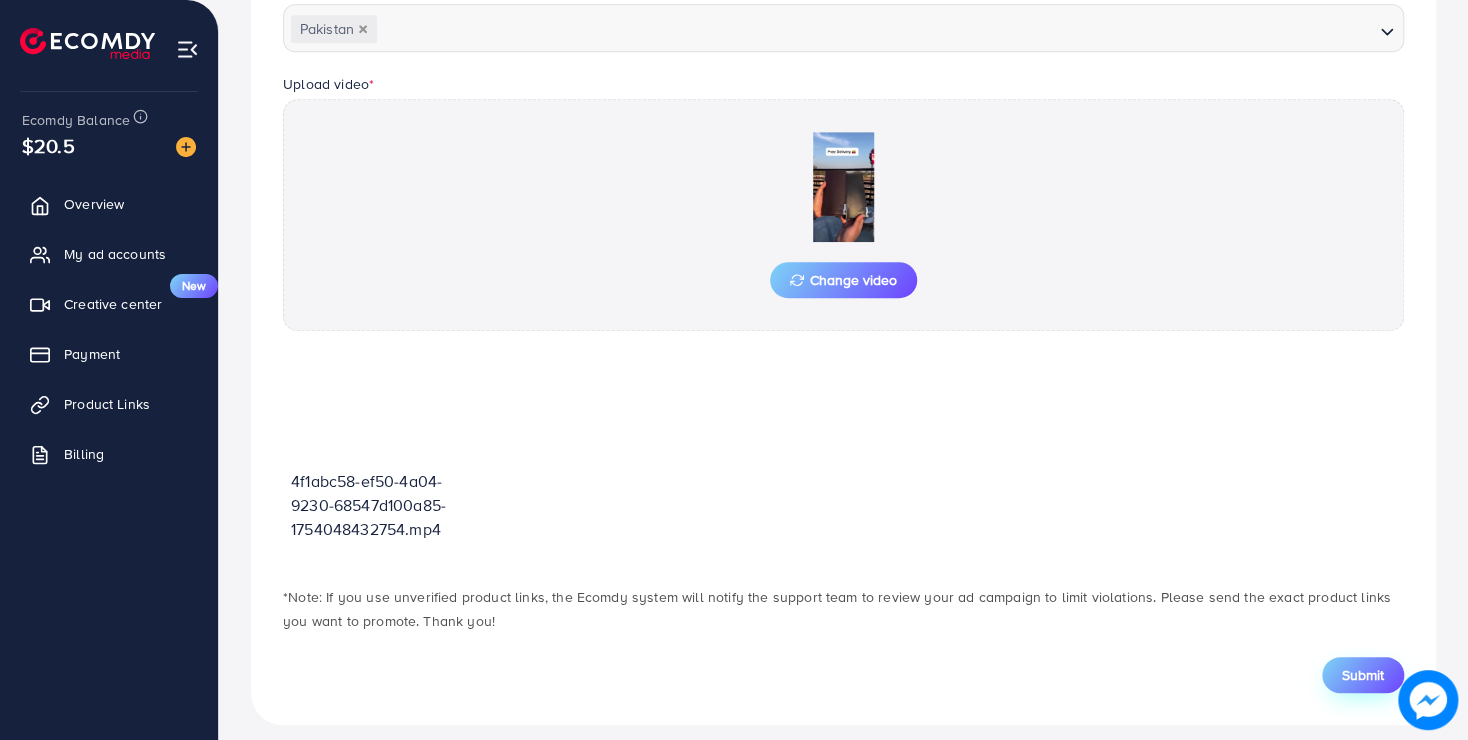 click on "Submit" at bounding box center (1363, 675) 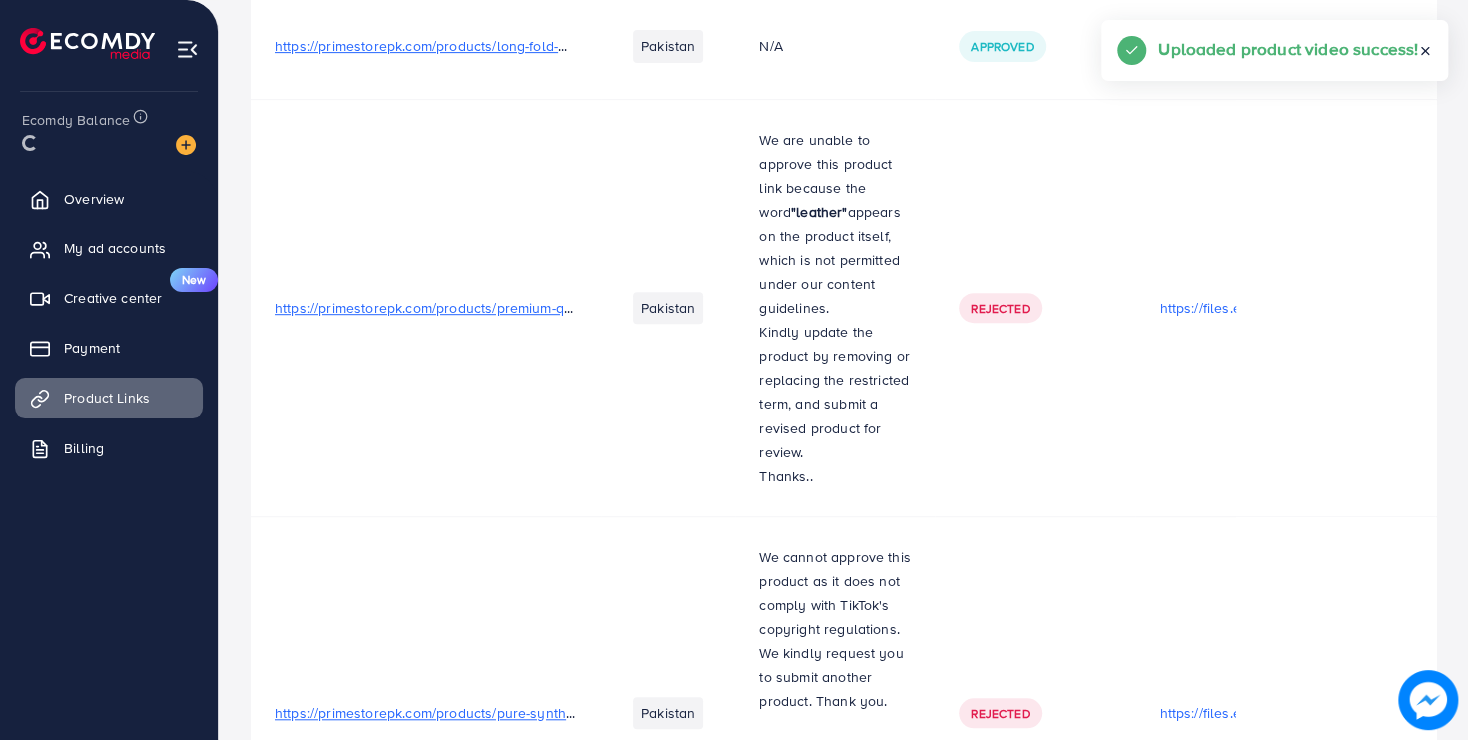 scroll, scrollTop: 0, scrollLeft: 0, axis: both 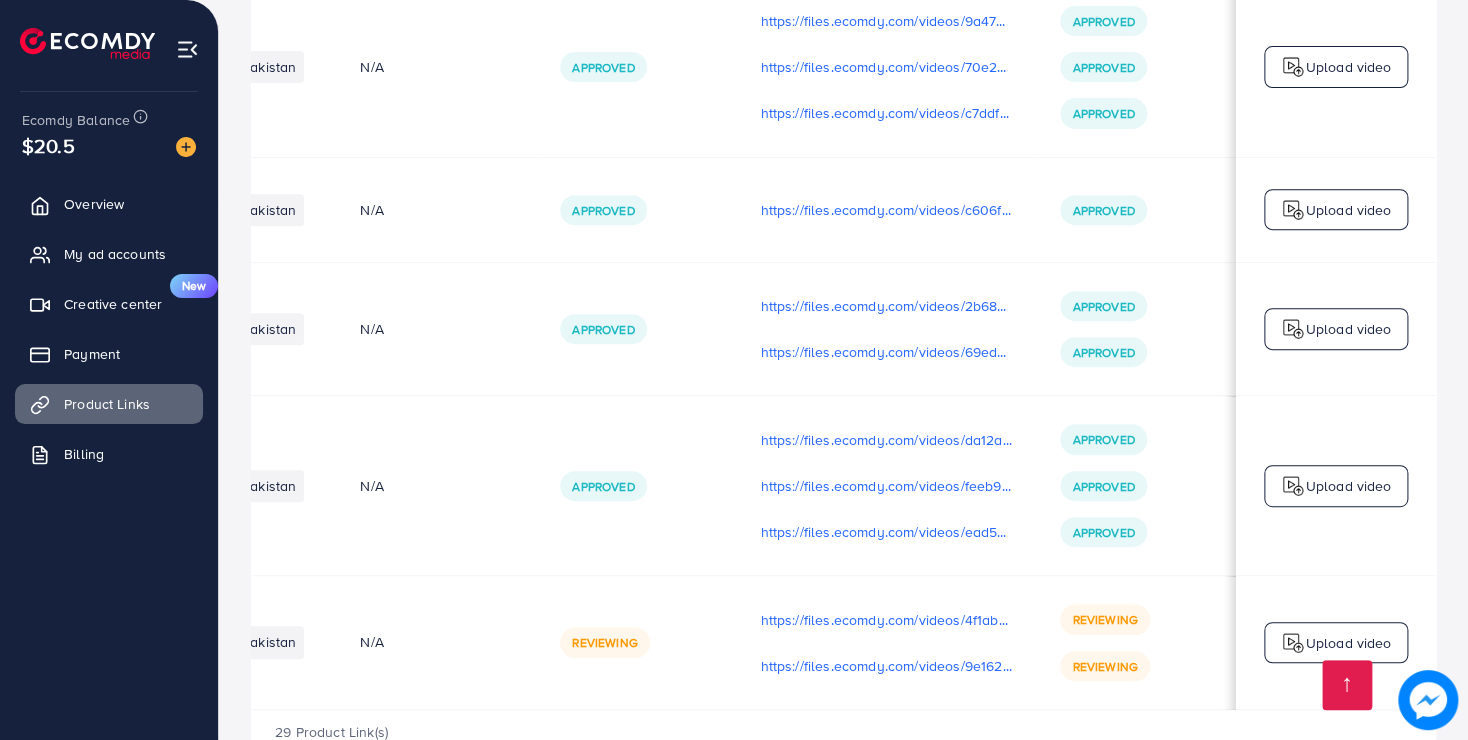 click on "Upload video" at bounding box center [1348, 643] 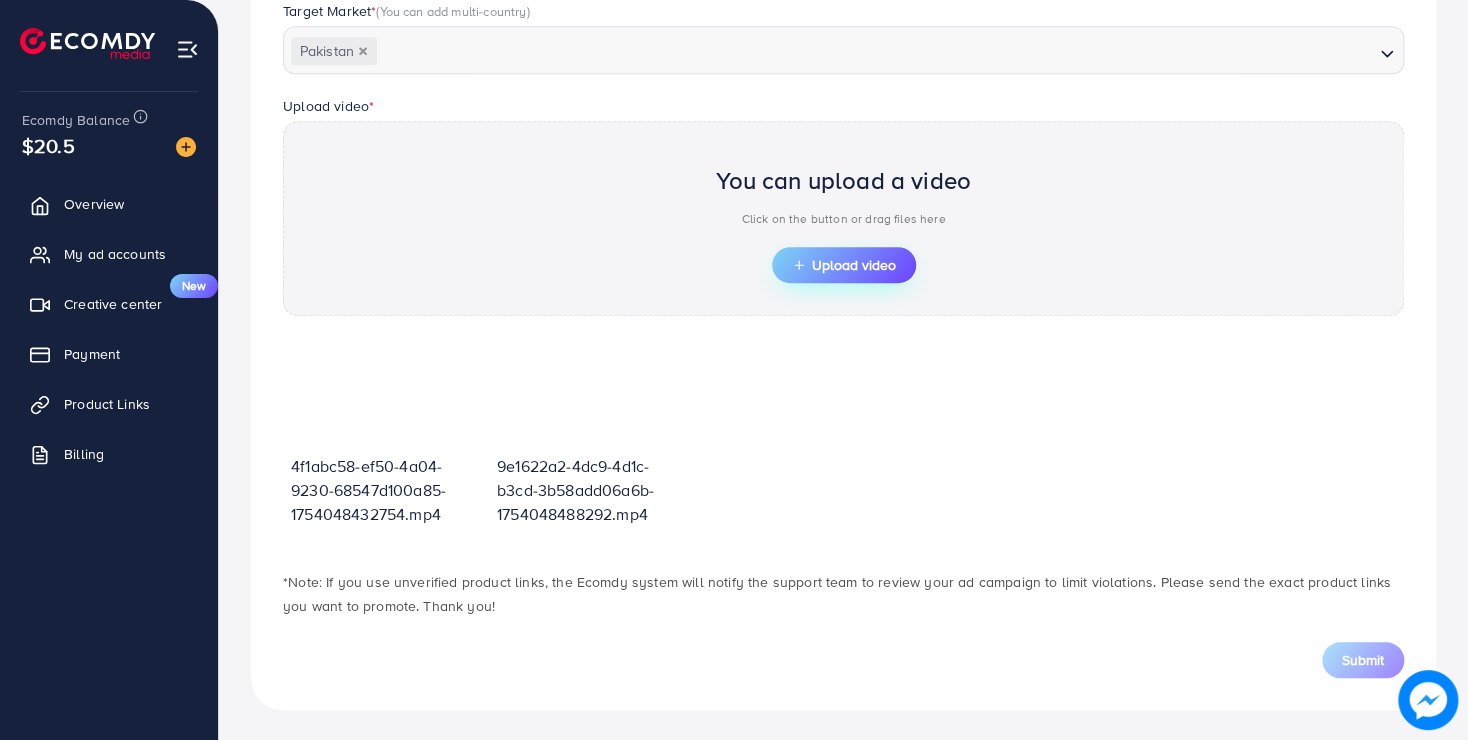 click on "Upload video" at bounding box center (844, 265) 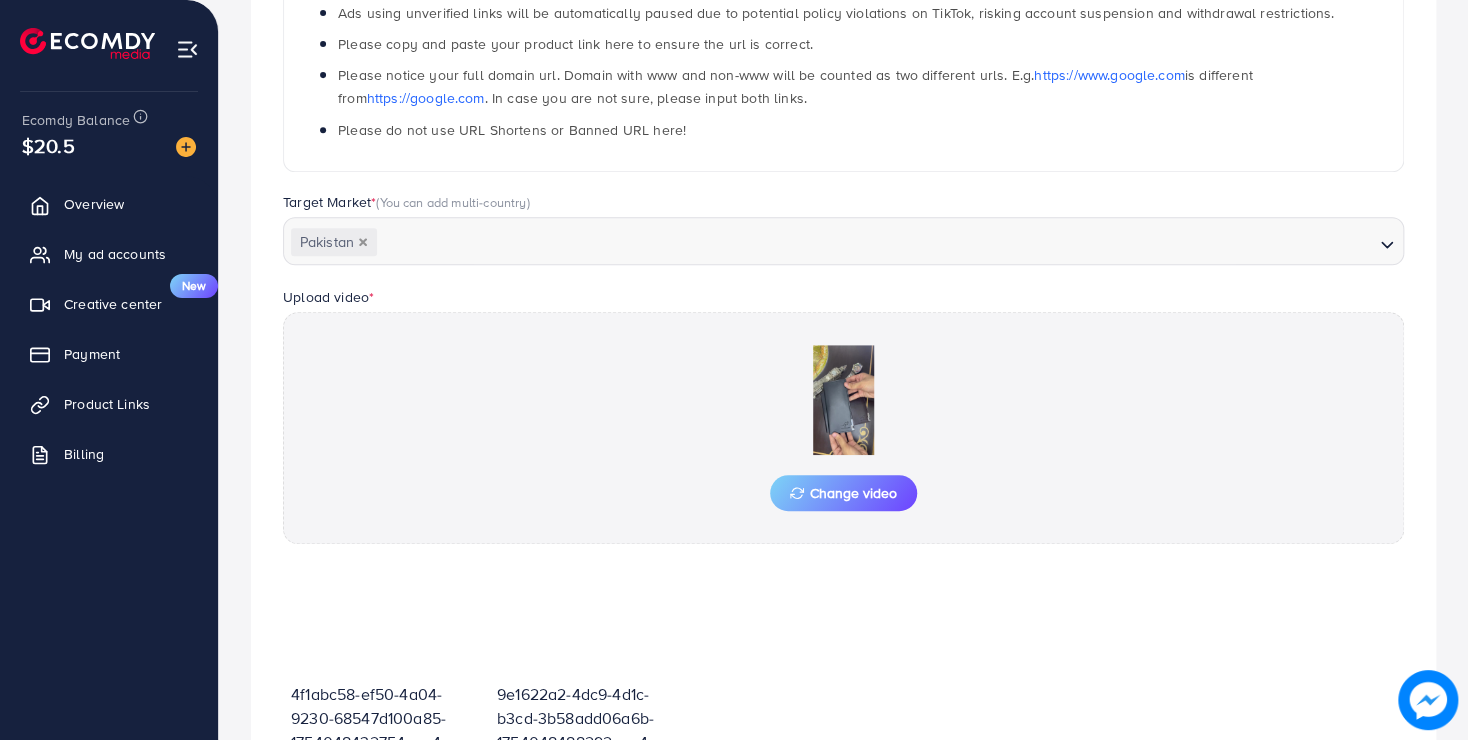 scroll, scrollTop: 612, scrollLeft: 0, axis: vertical 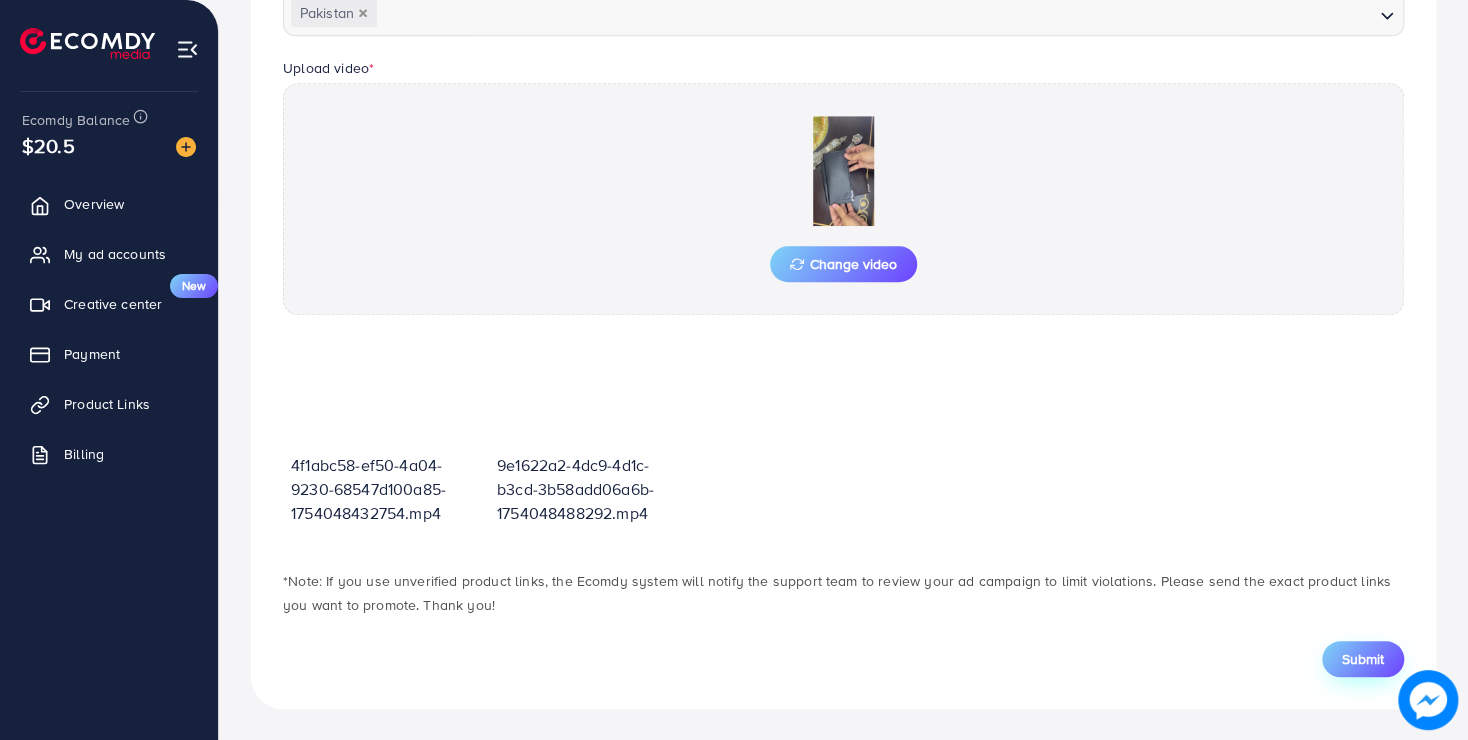 click on "Submit" at bounding box center (1363, 659) 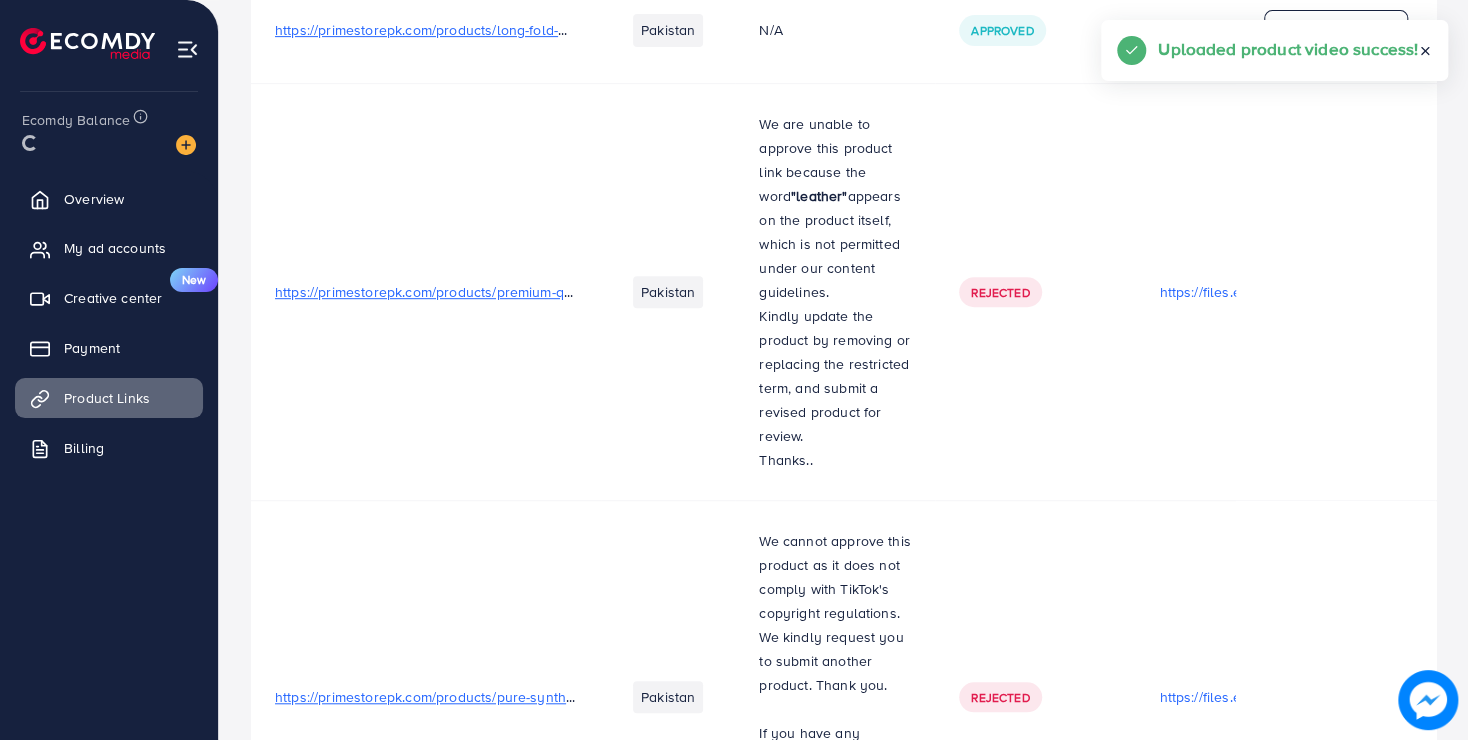 scroll, scrollTop: 0, scrollLeft: 0, axis: both 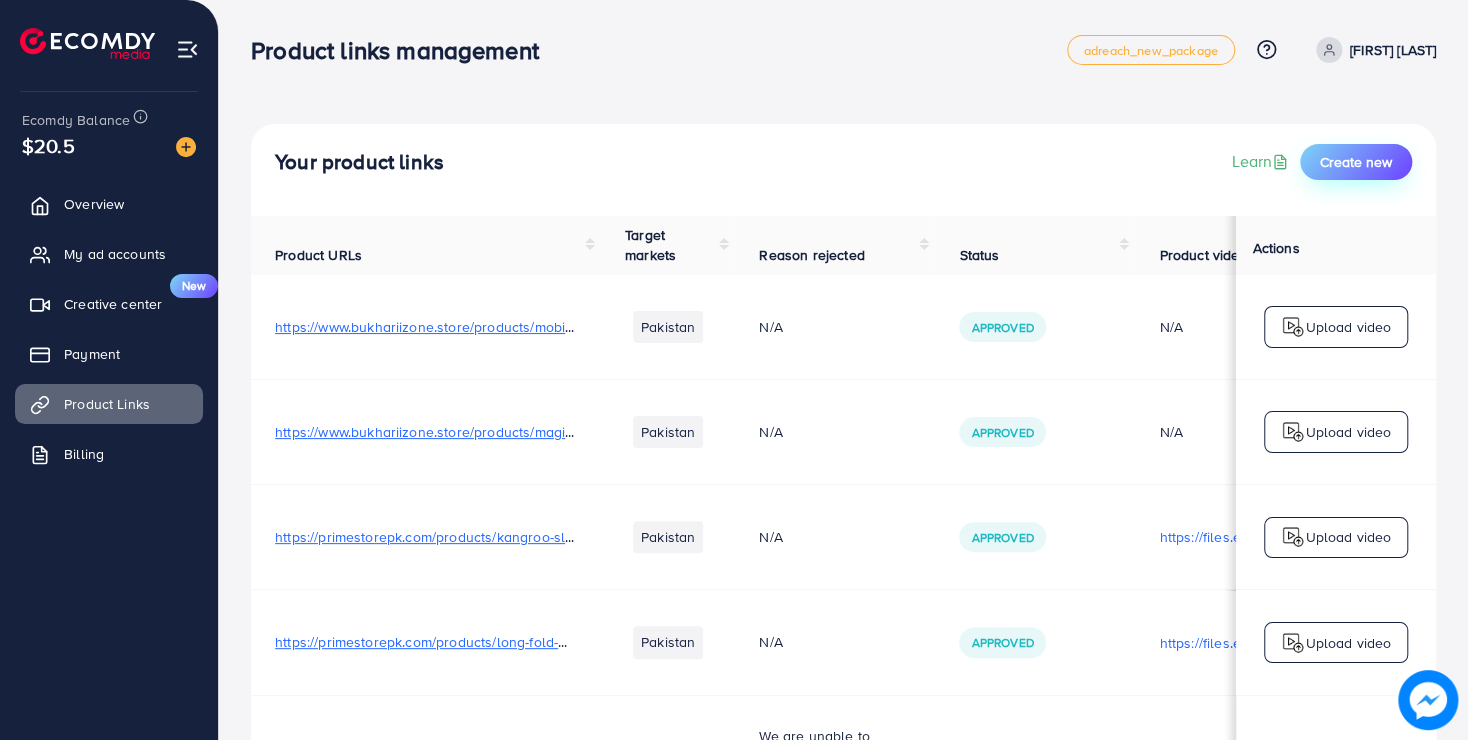 click on "Create new" at bounding box center [1356, 162] 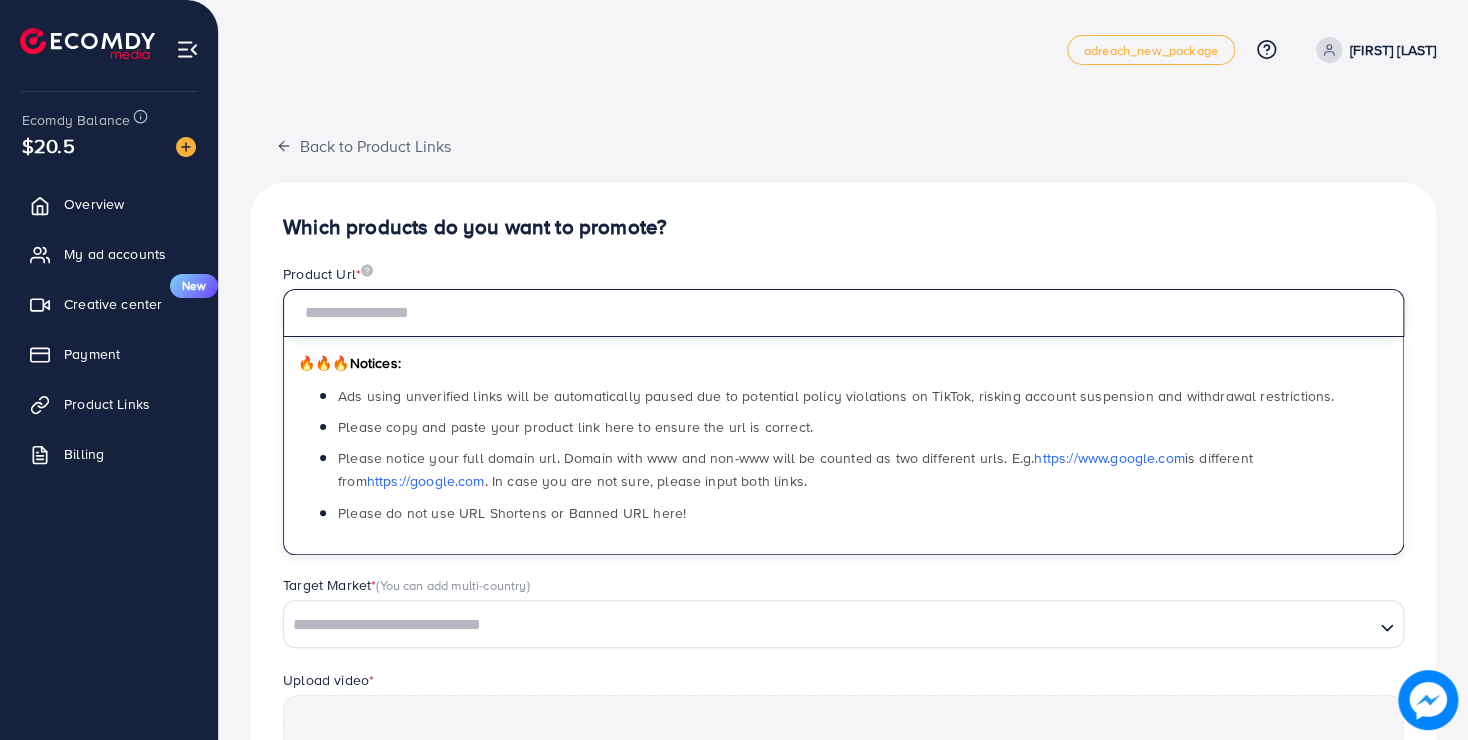 click at bounding box center [843, 313] 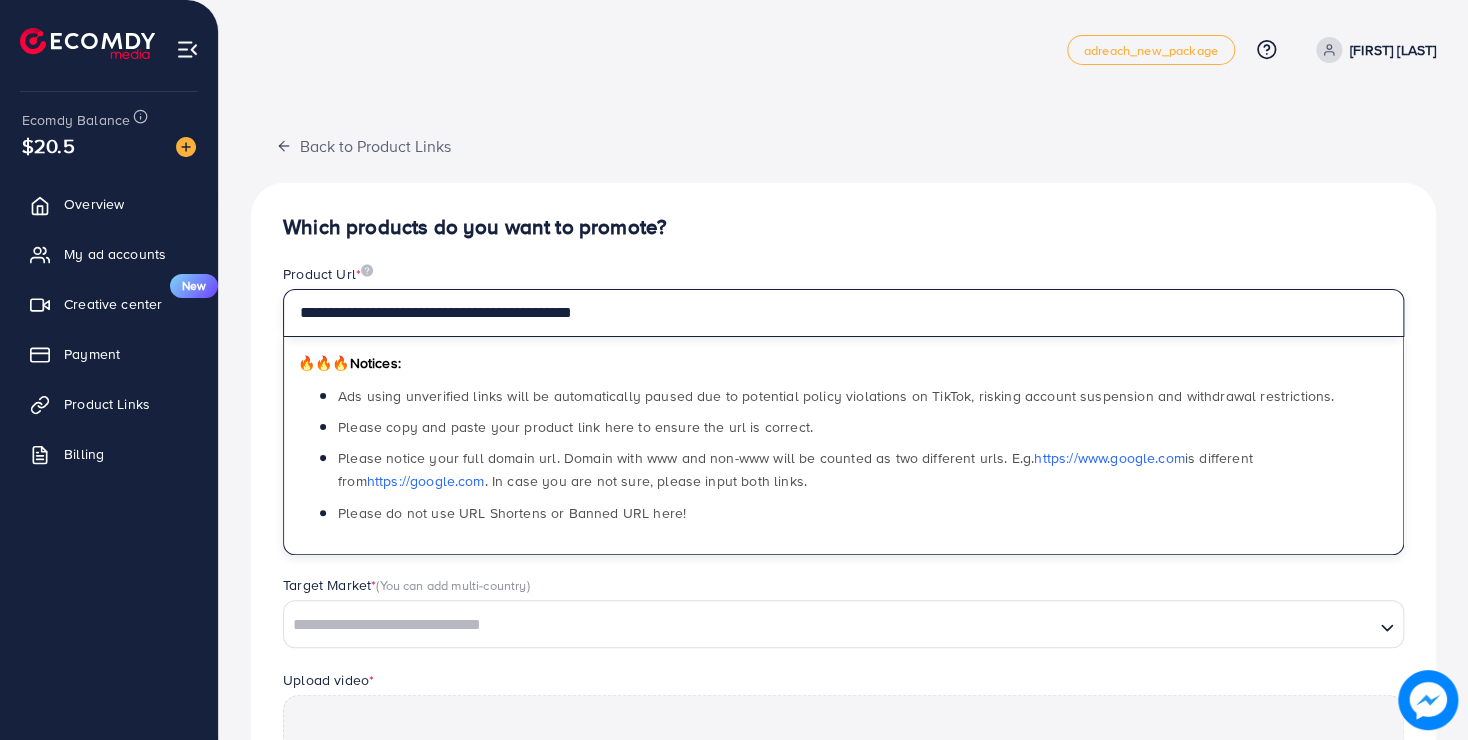 type on "**********" 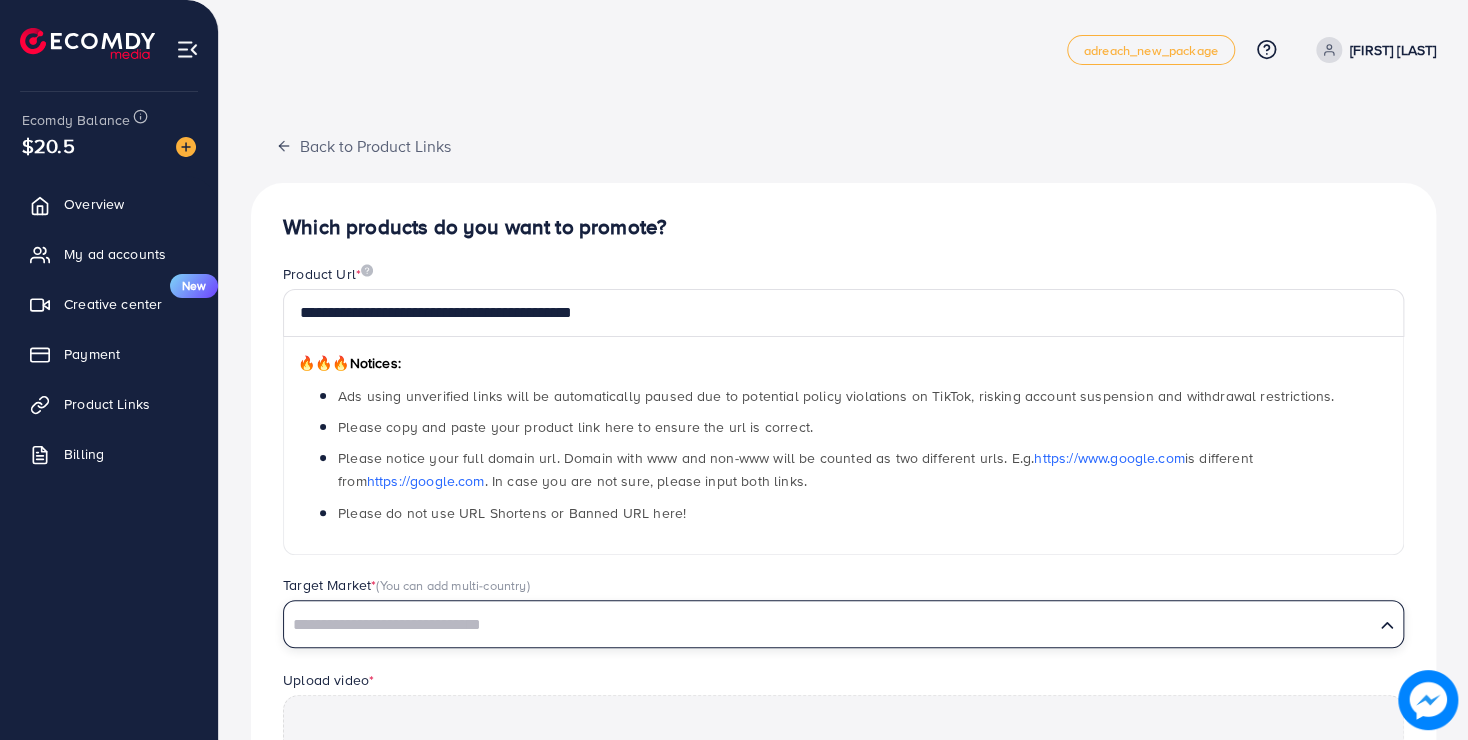 click at bounding box center [829, 625] 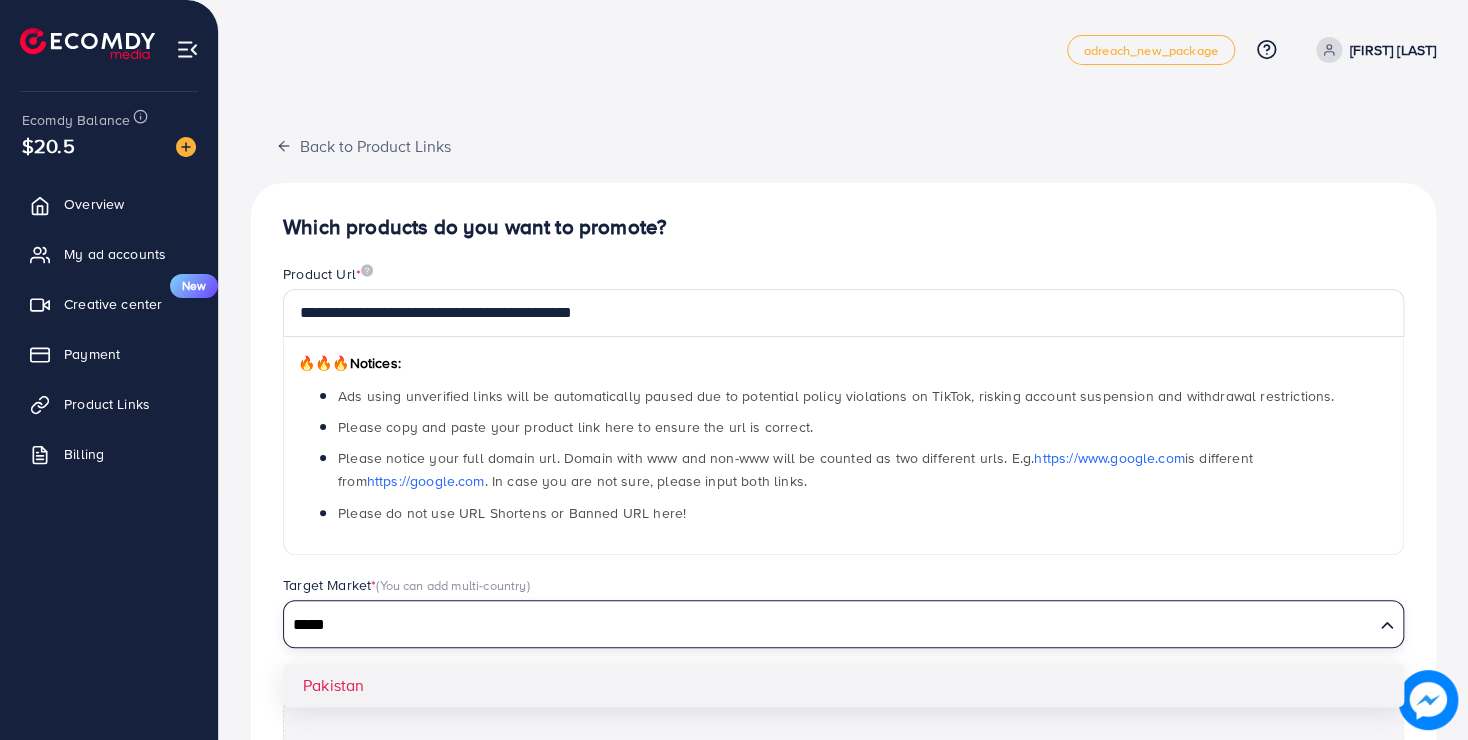 type on "*****" 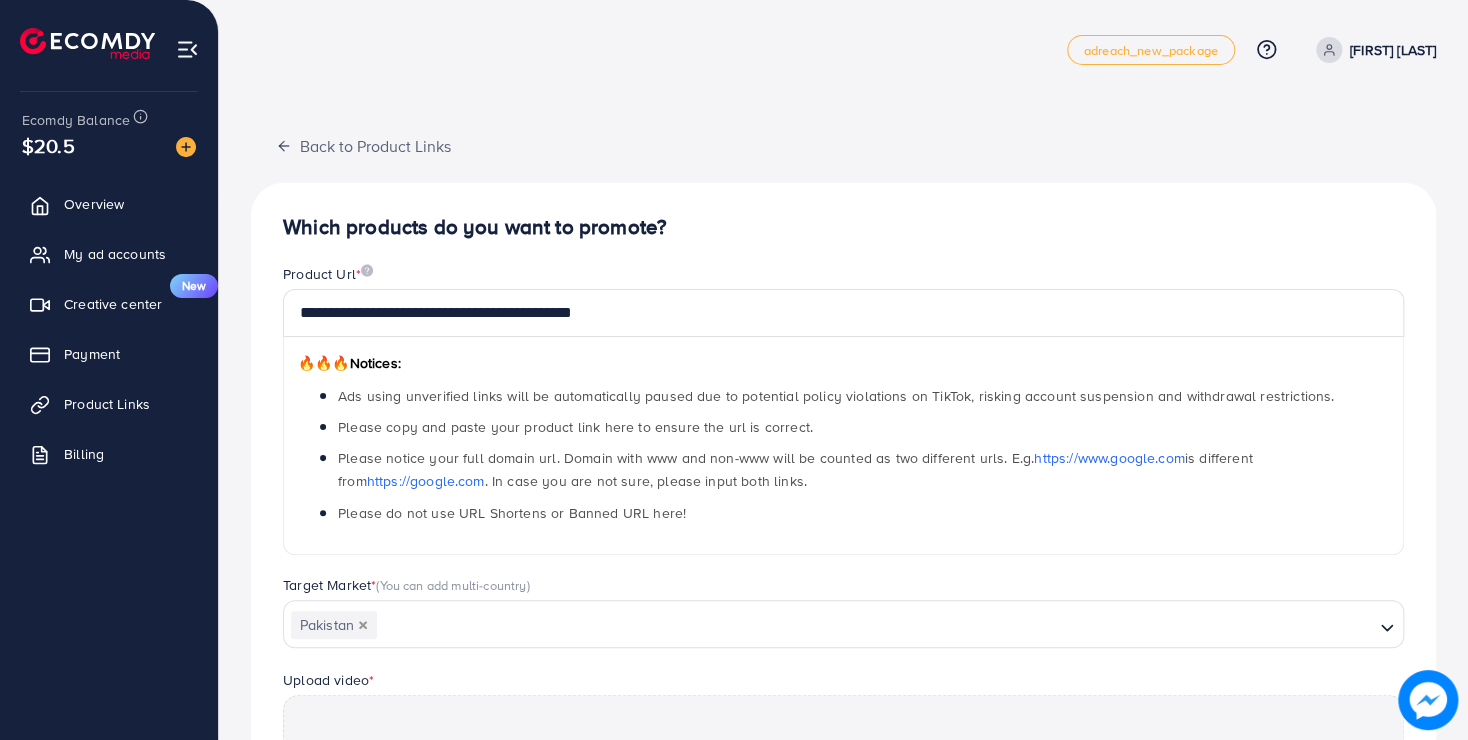 click on "**********" at bounding box center (843, 626) 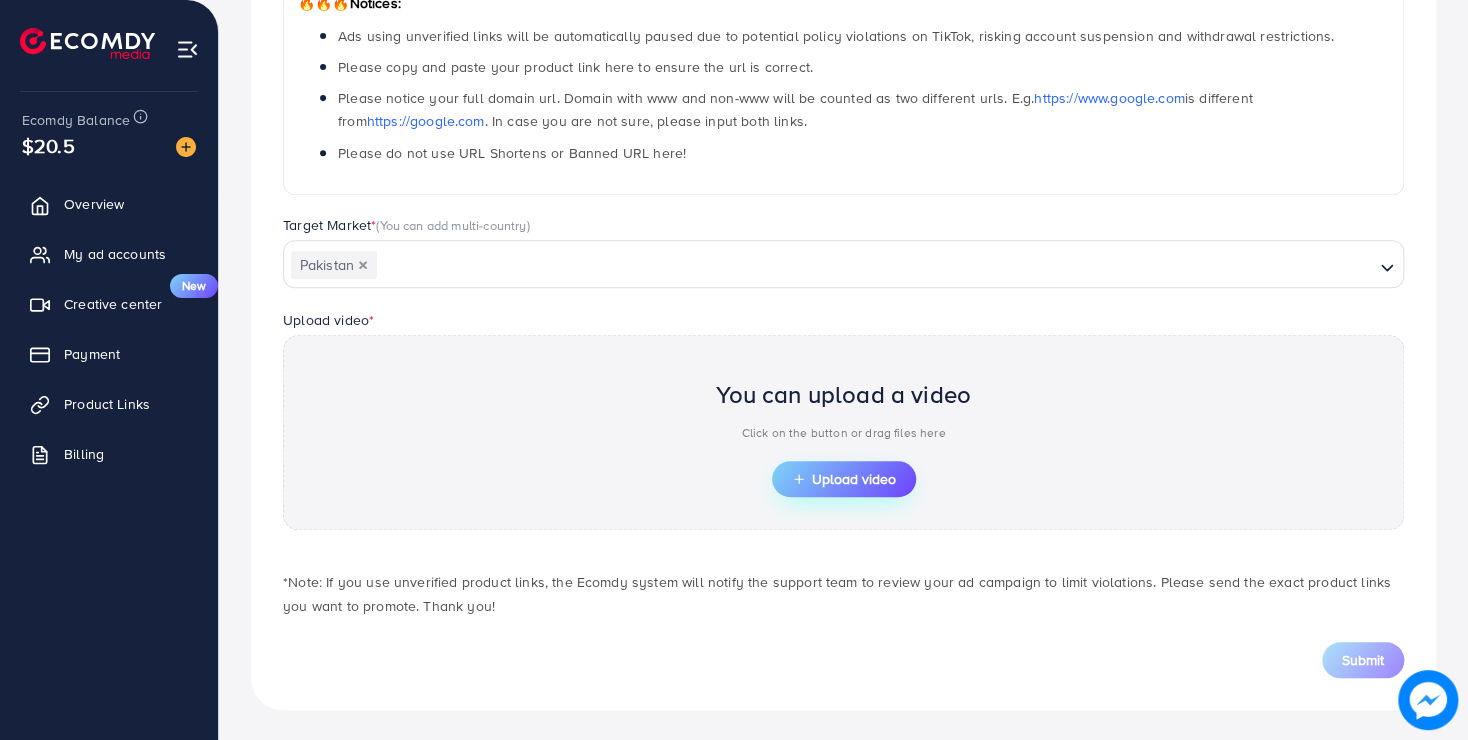 click on "Upload video" at bounding box center [844, 479] 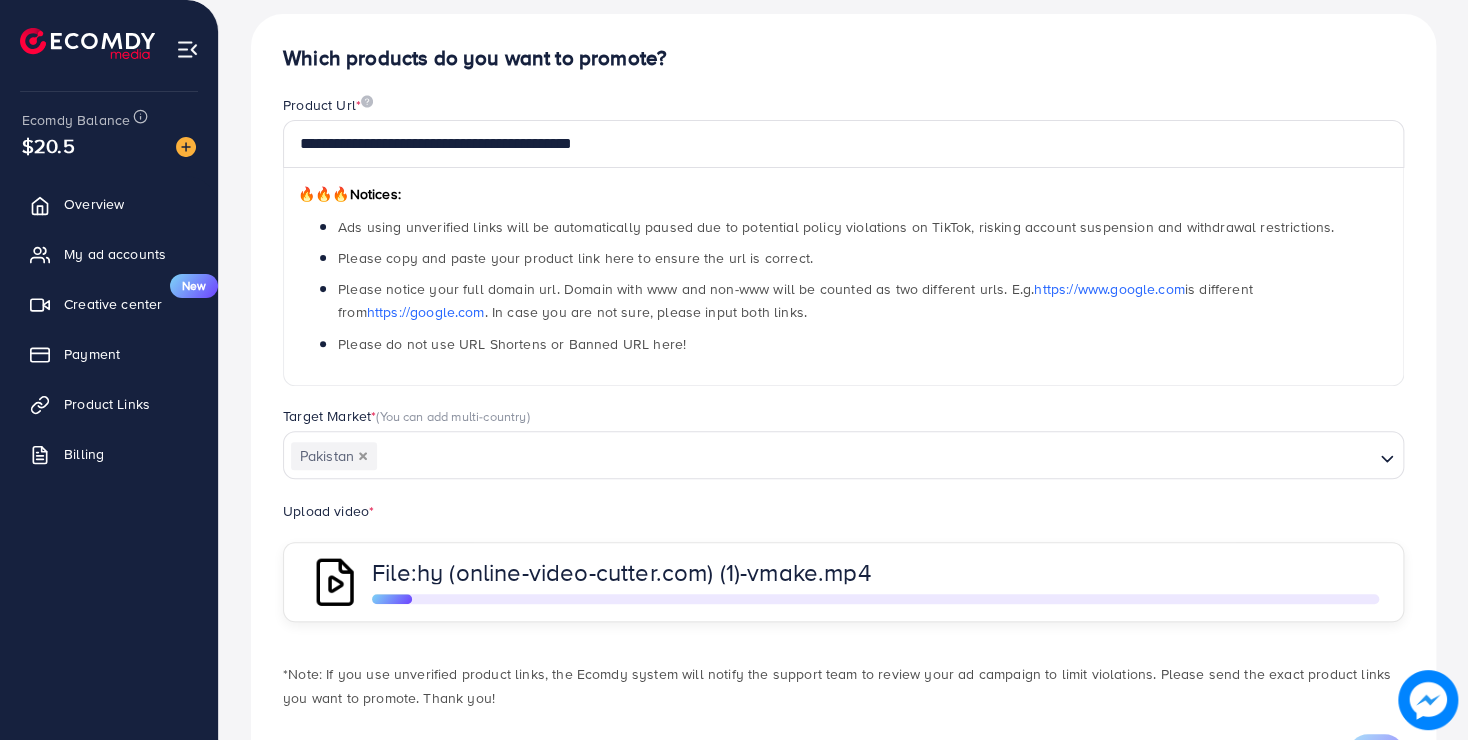 scroll, scrollTop: 264, scrollLeft: 0, axis: vertical 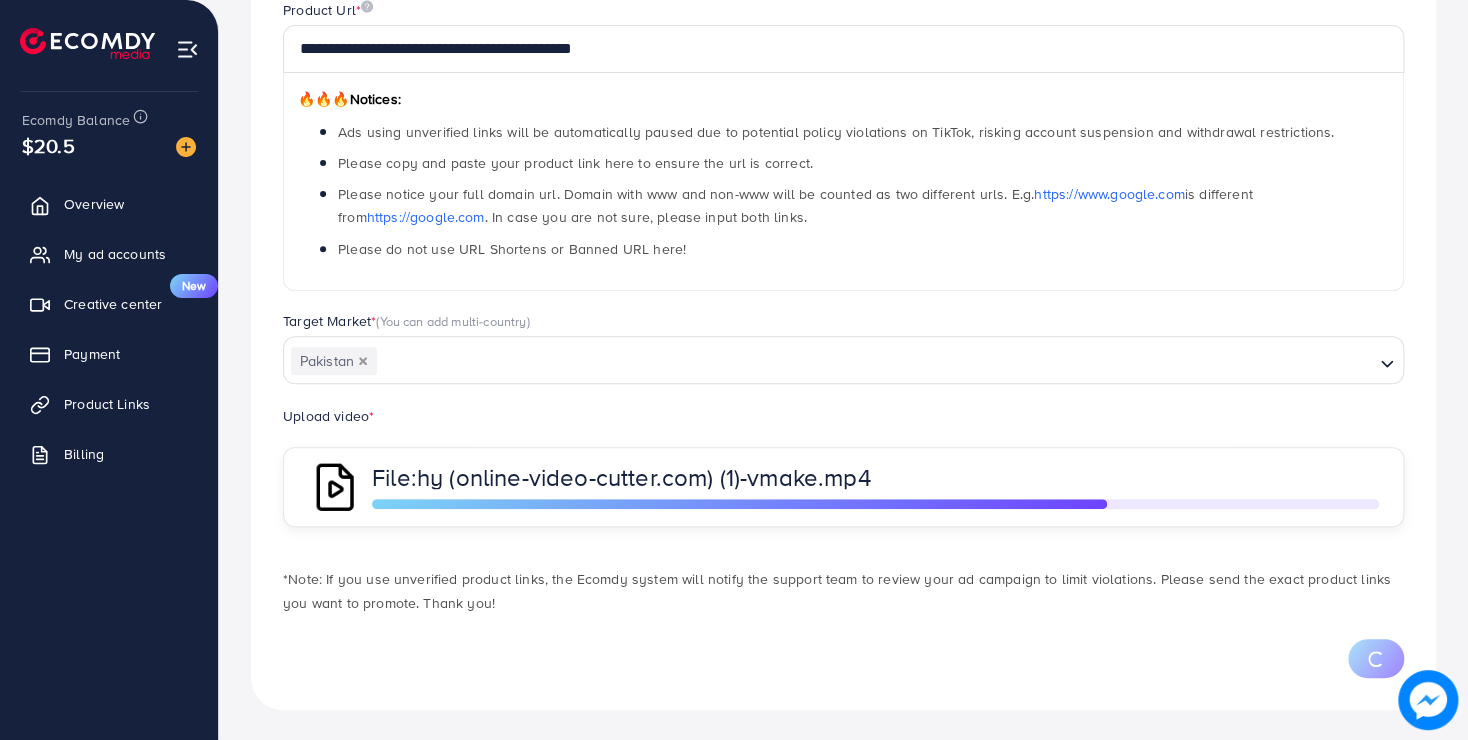 click on "*Note: If you use unverified product links, the Ecomdy system will notify the support team to review your ad campaign to limit violations. Please send the exact product links you want to promote. Thank you!" at bounding box center [843, 591] 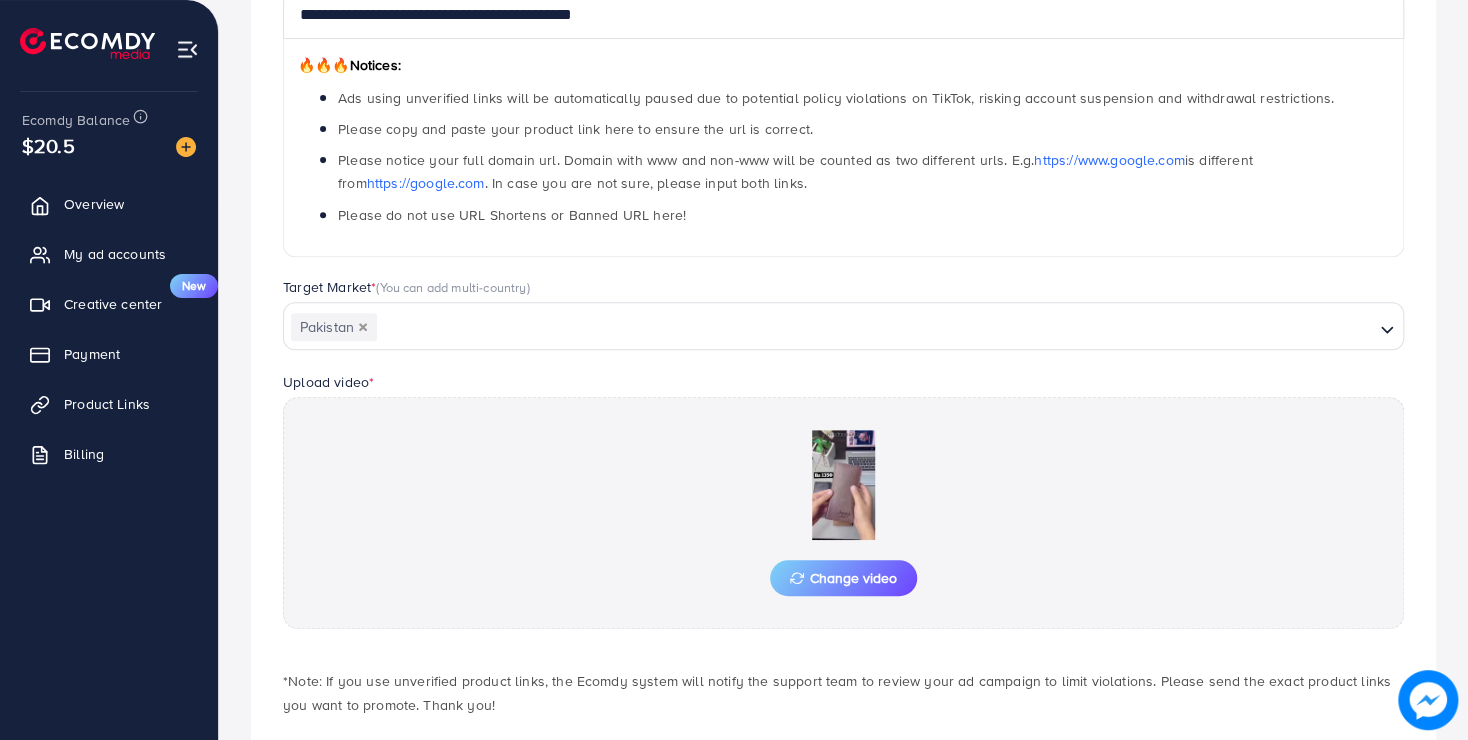 scroll, scrollTop: 398, scrollLeft: 0, axis: vertical 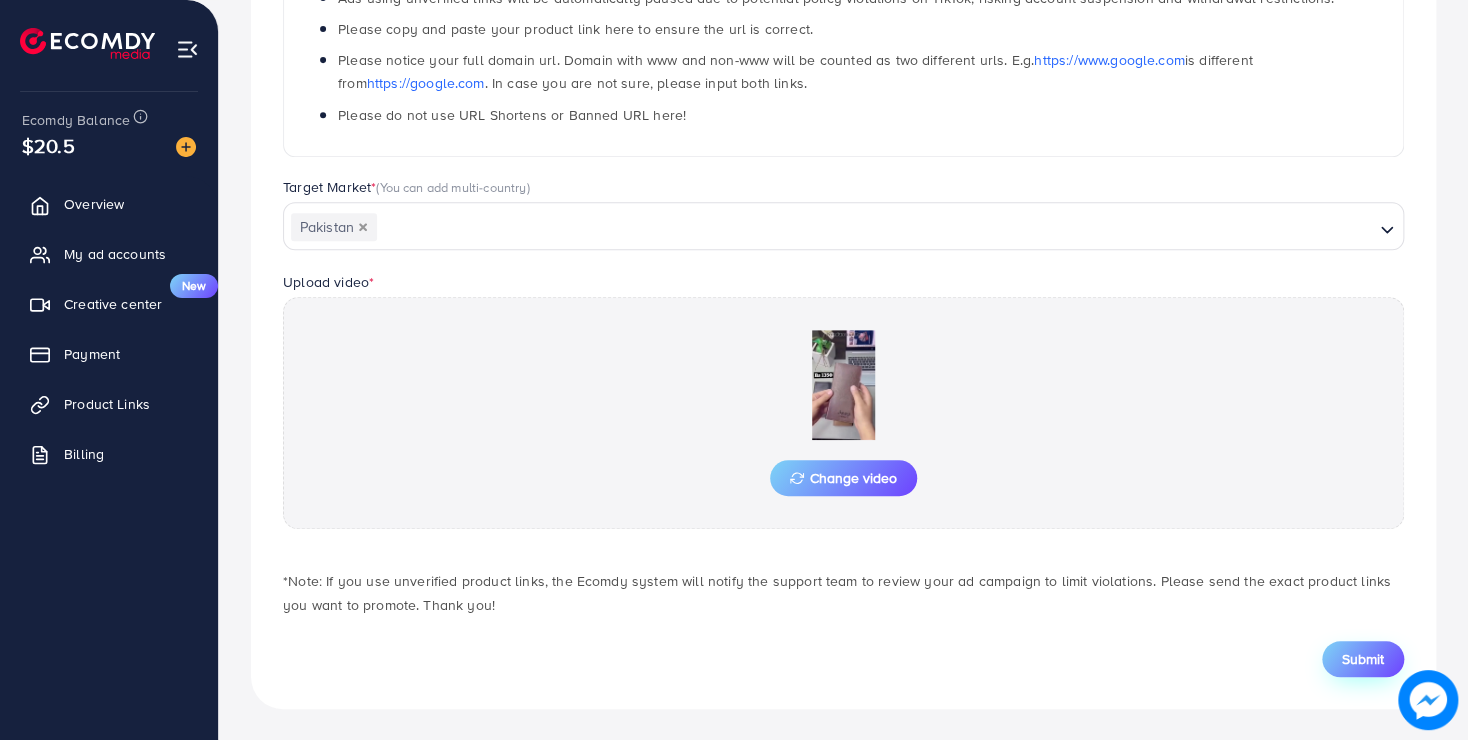 click on "Submit" at bounding box center (1363, 659) 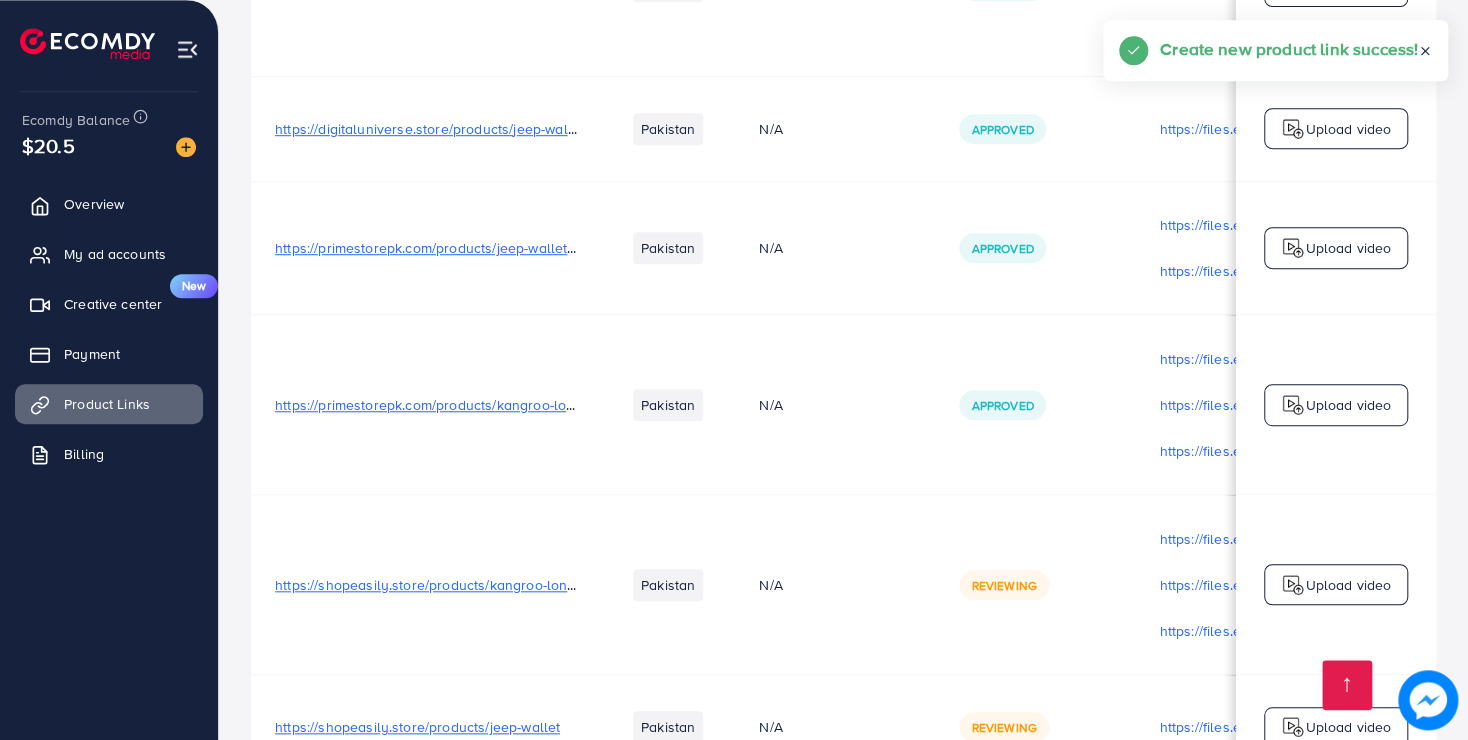 scroll, scrollTop: 4316, scrollLeft: 0, axis: vertical 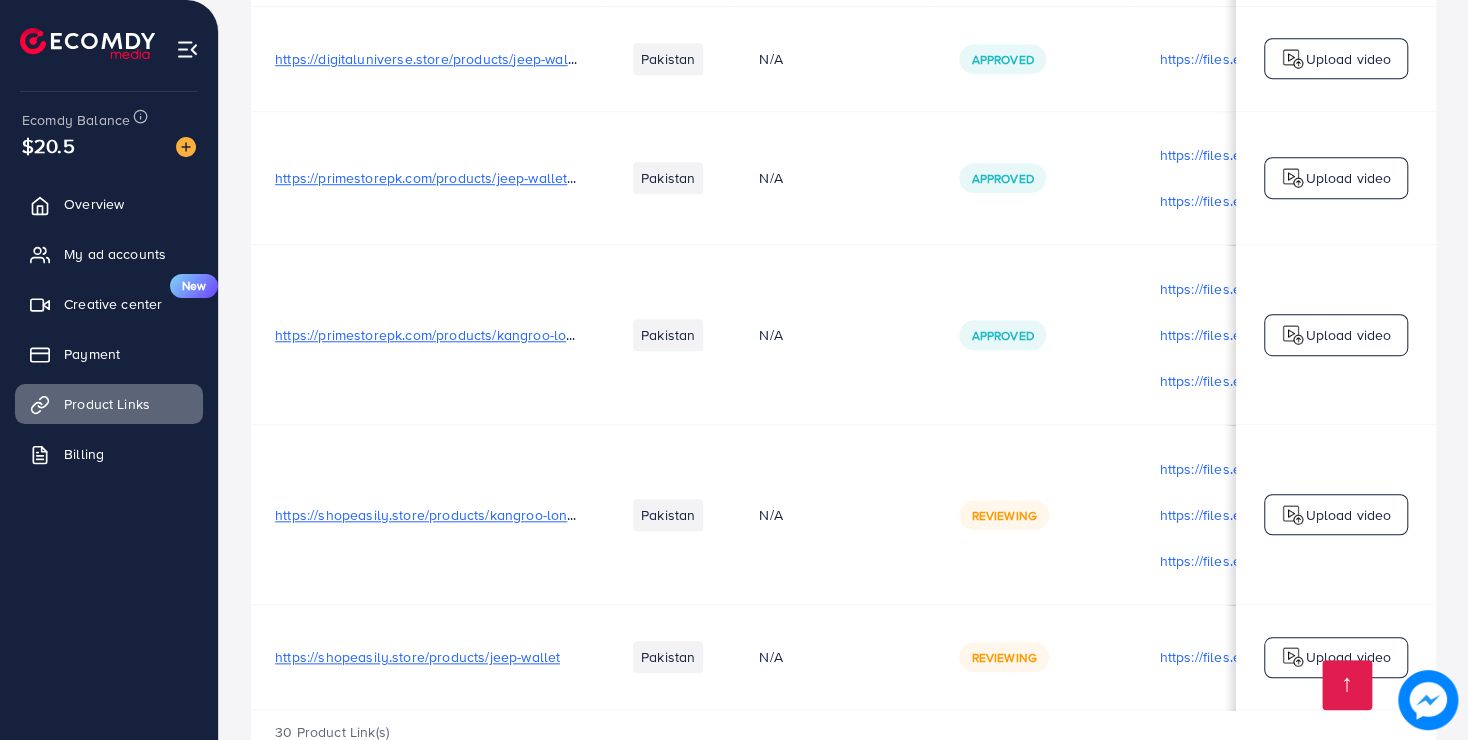 click on "Upload video" at bounding box center [1348, 657] 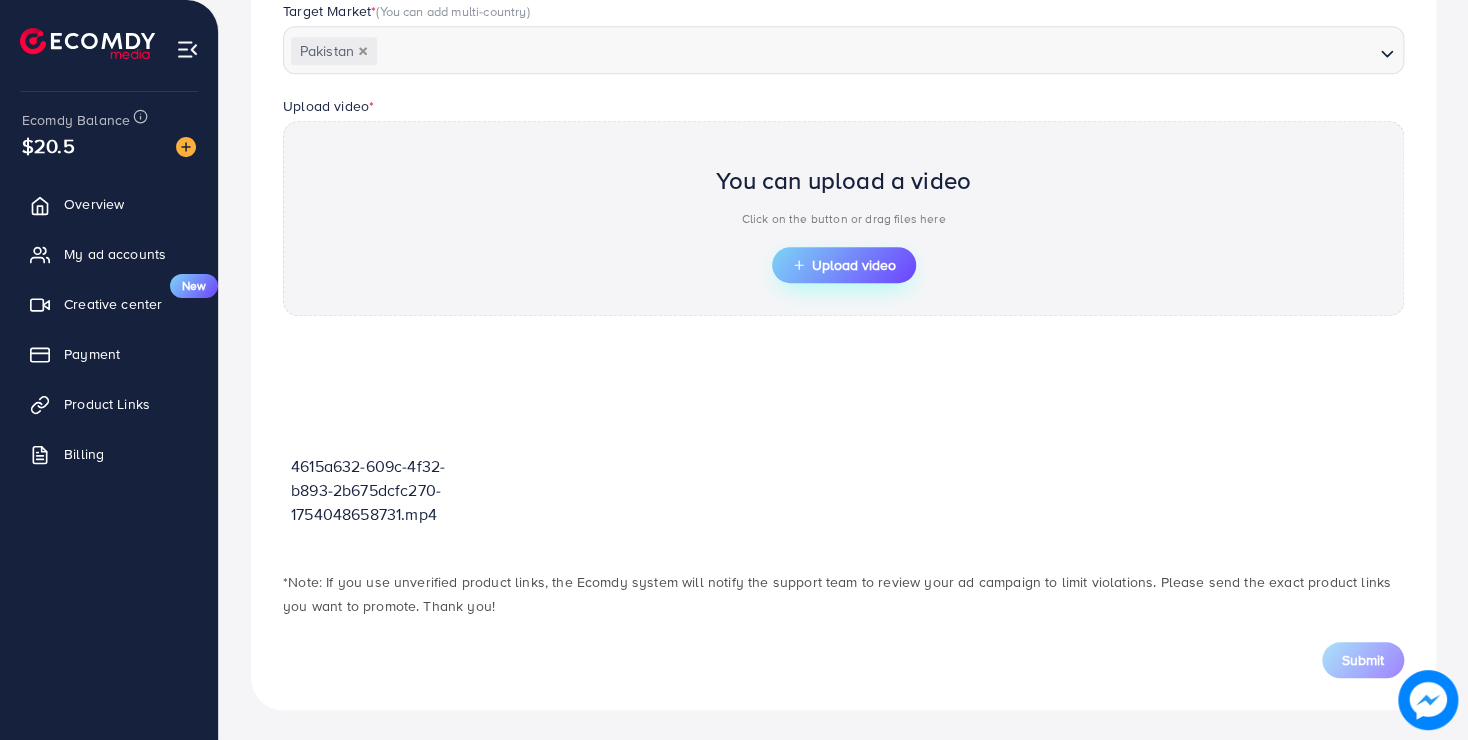 click on "Upload video" at bounding box center [844, 265] 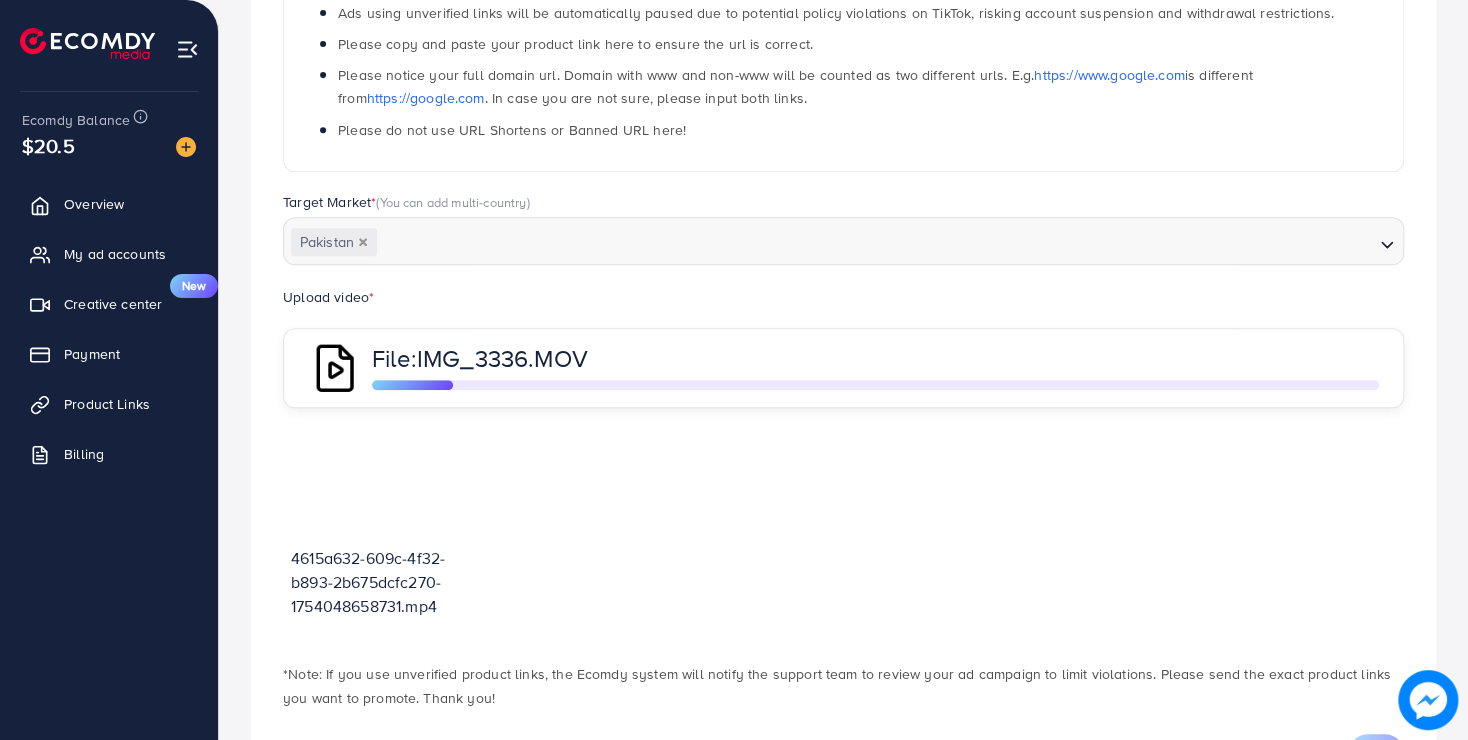 scroll, scrollTop: 478, scrollLeft: 0, axis: vertical 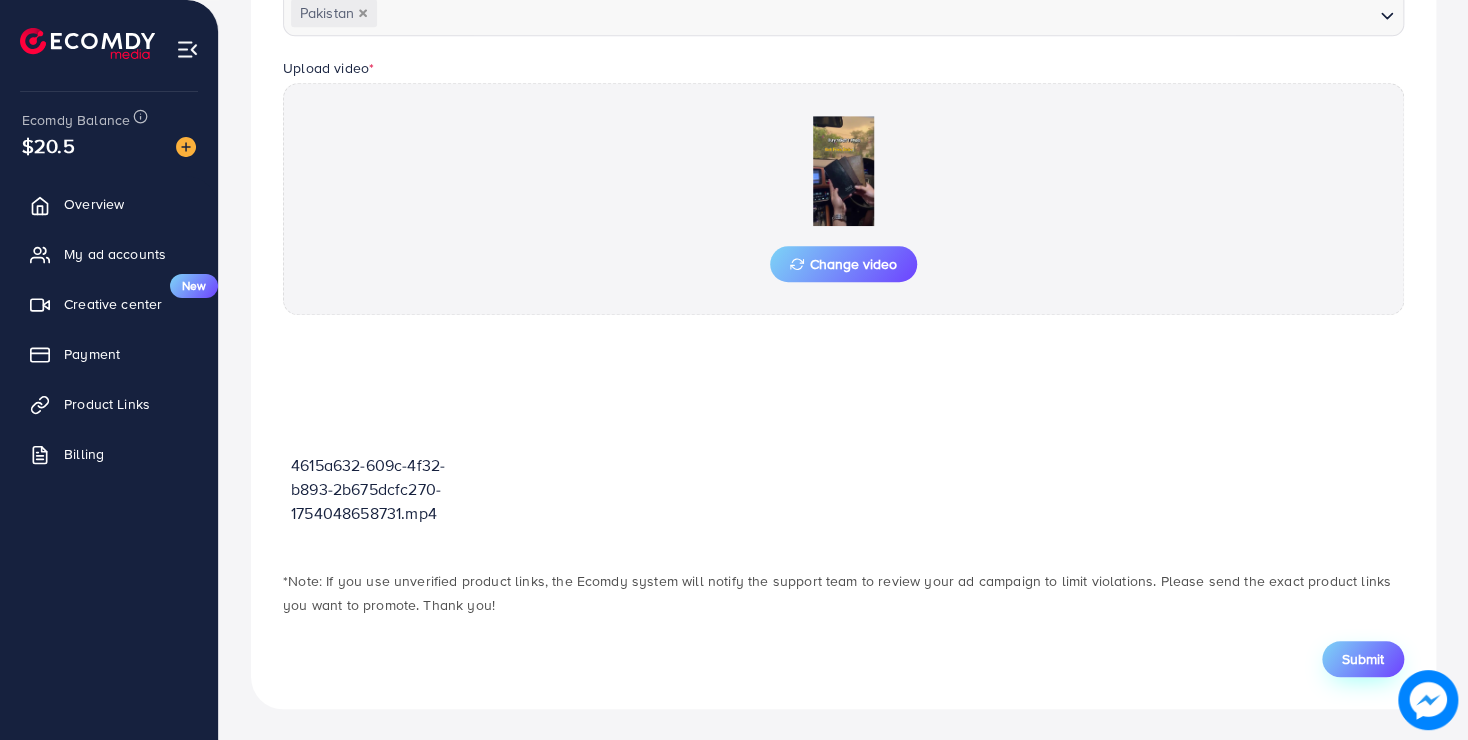 click on "Submit" at bounding box center [1363, 659] 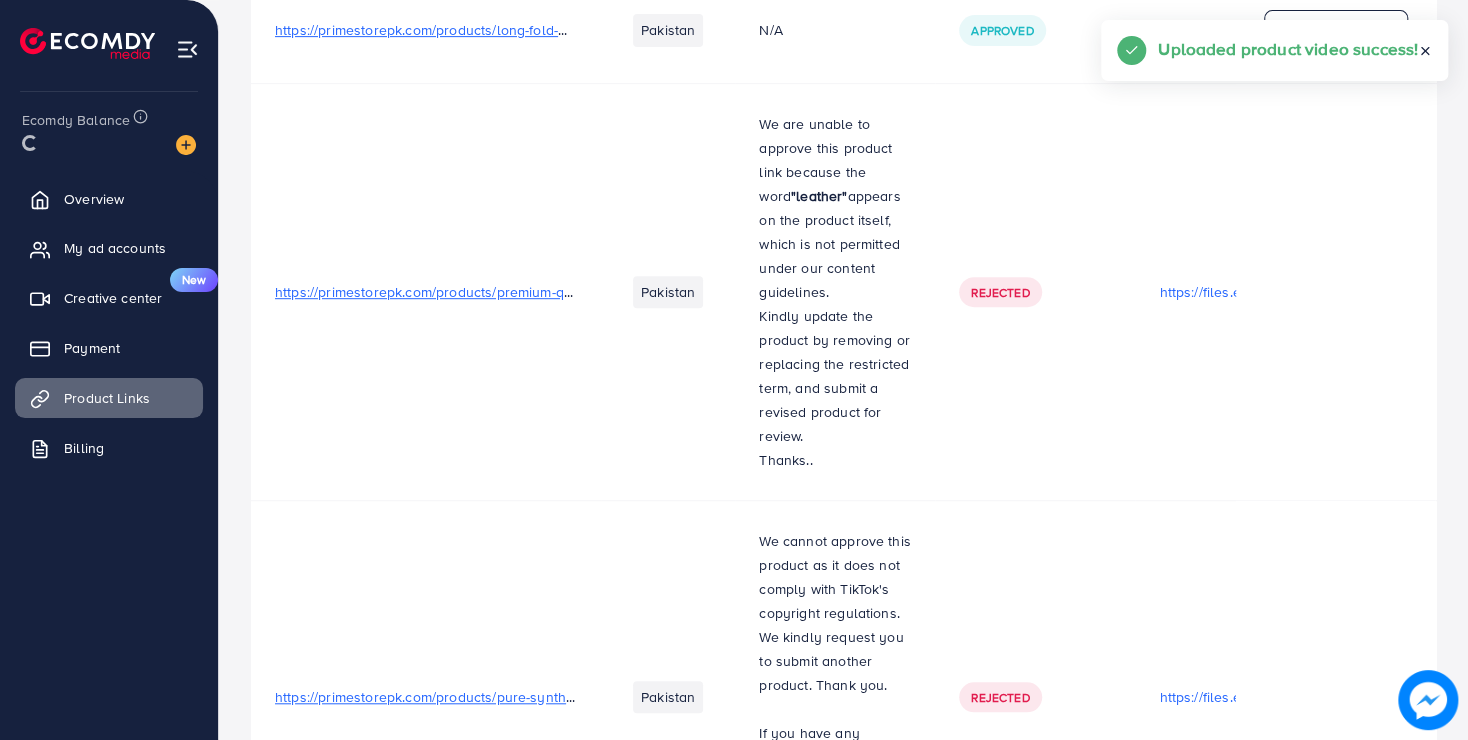 scroll, scrollTop: 0, scrollLeft: 0, axis: both 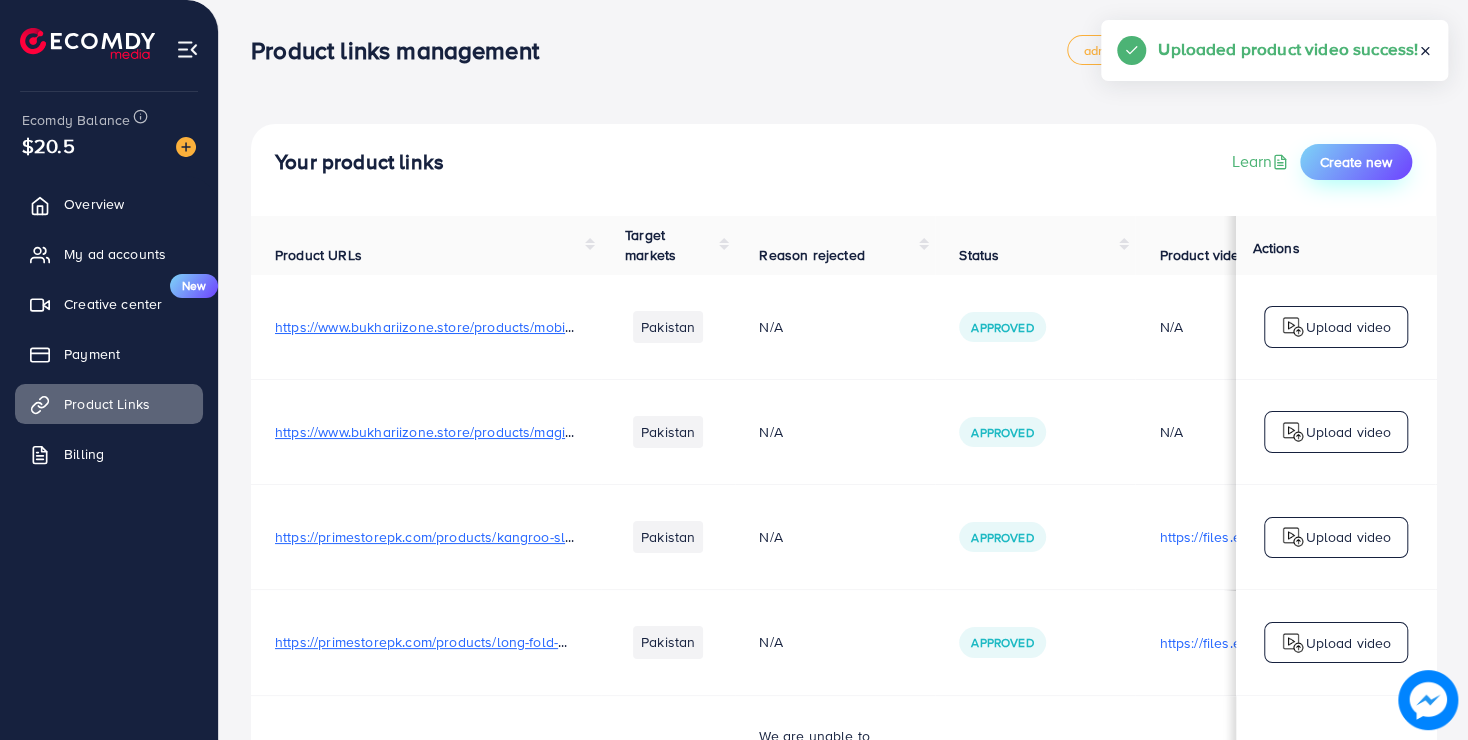 click on "Create new" at bounding box center (1356, 162) 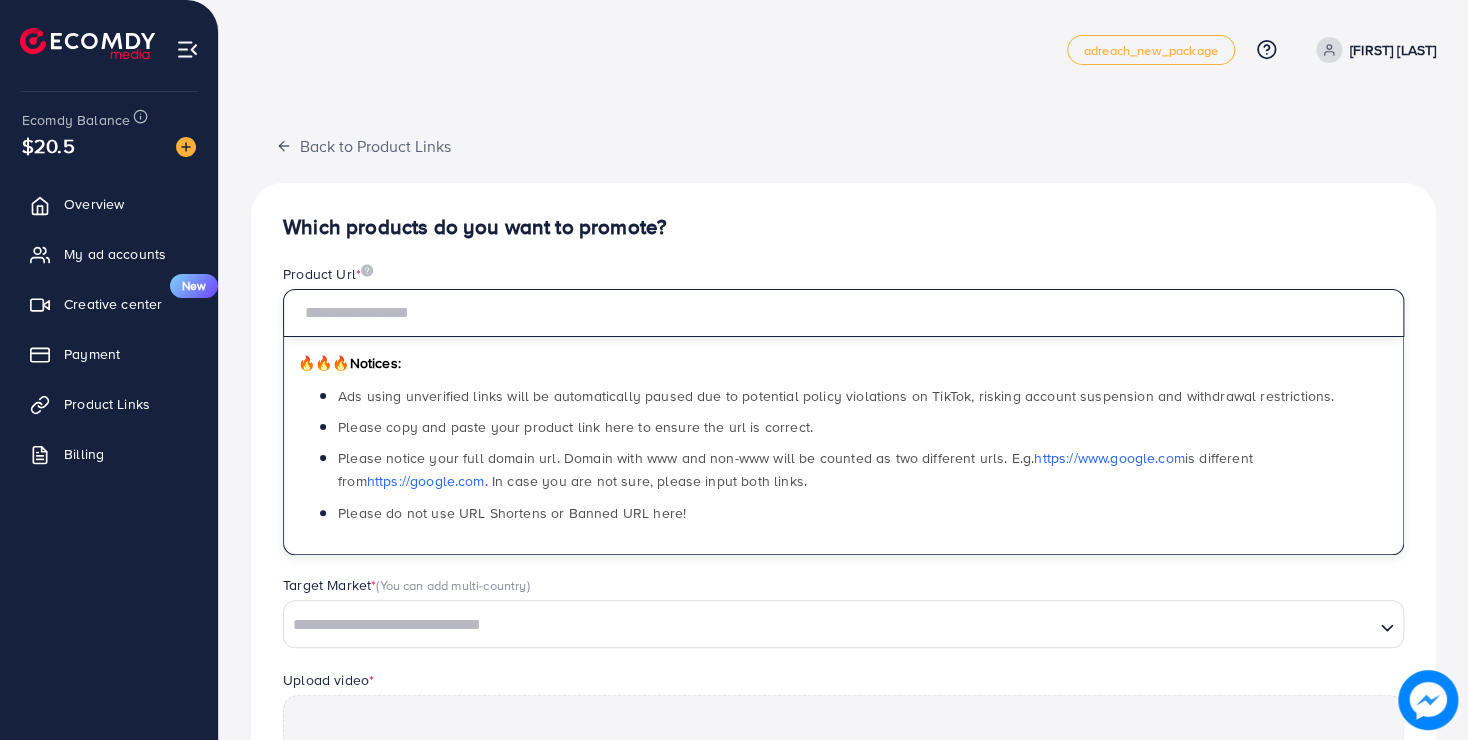 click at bounding box center (843, 313) 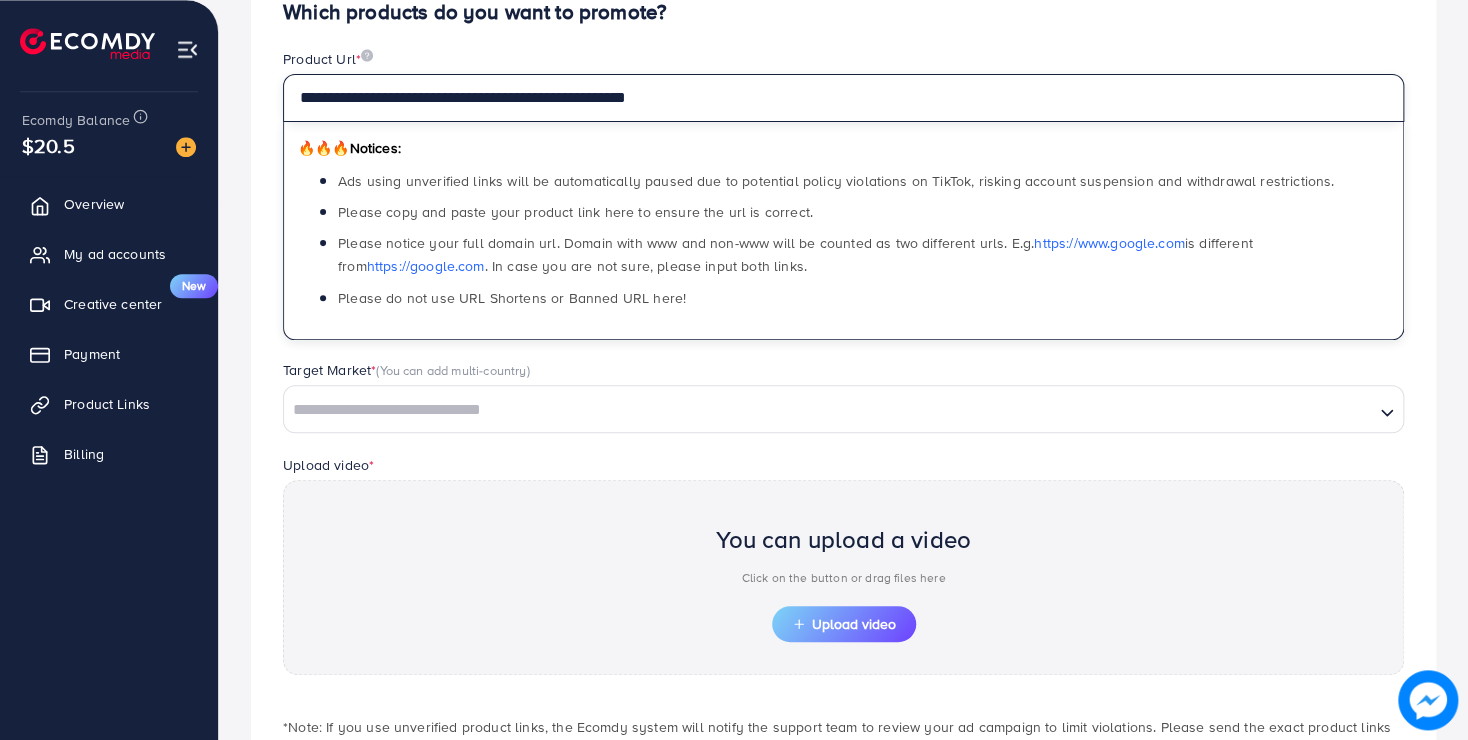 scroll, scrollTop: 360, scrollLeft: 0, axis: vertical 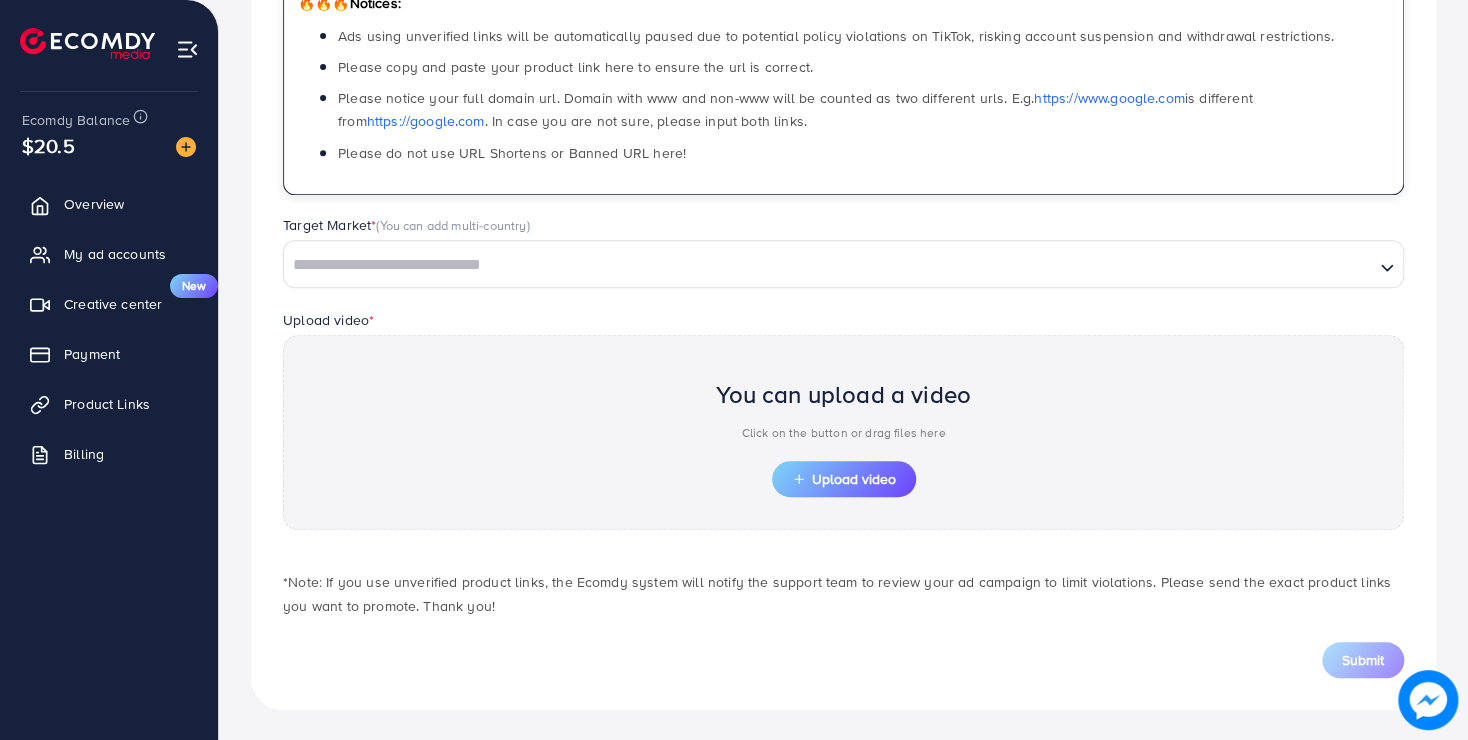 type on "**********" 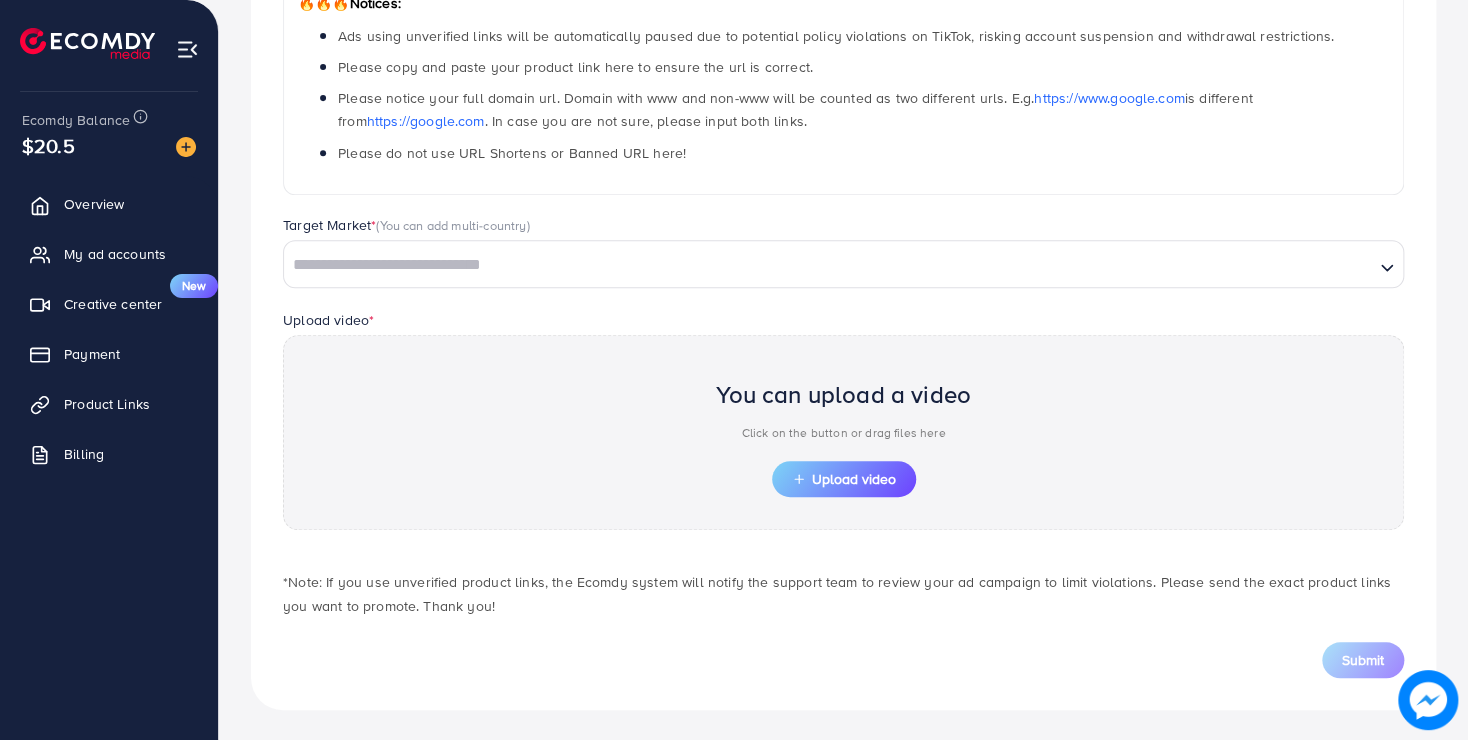 click on "🔥🔥🔥  Notices: Ads using unverified links will be automatically paused due to potential policy violations on TikTok, risking account suspension and withdrawal restrictions. Please copy and paste your product link here to ensure the url is correct. Please notice your full domain url. Domain with www and non-www will be counted as two different urls. E.g.  https://www.google.com  is different from  https://google.com . In case you are not sure, please input both links. Please do not use URL Shortens or Banned URL here!" at bounding box center (843, 86) 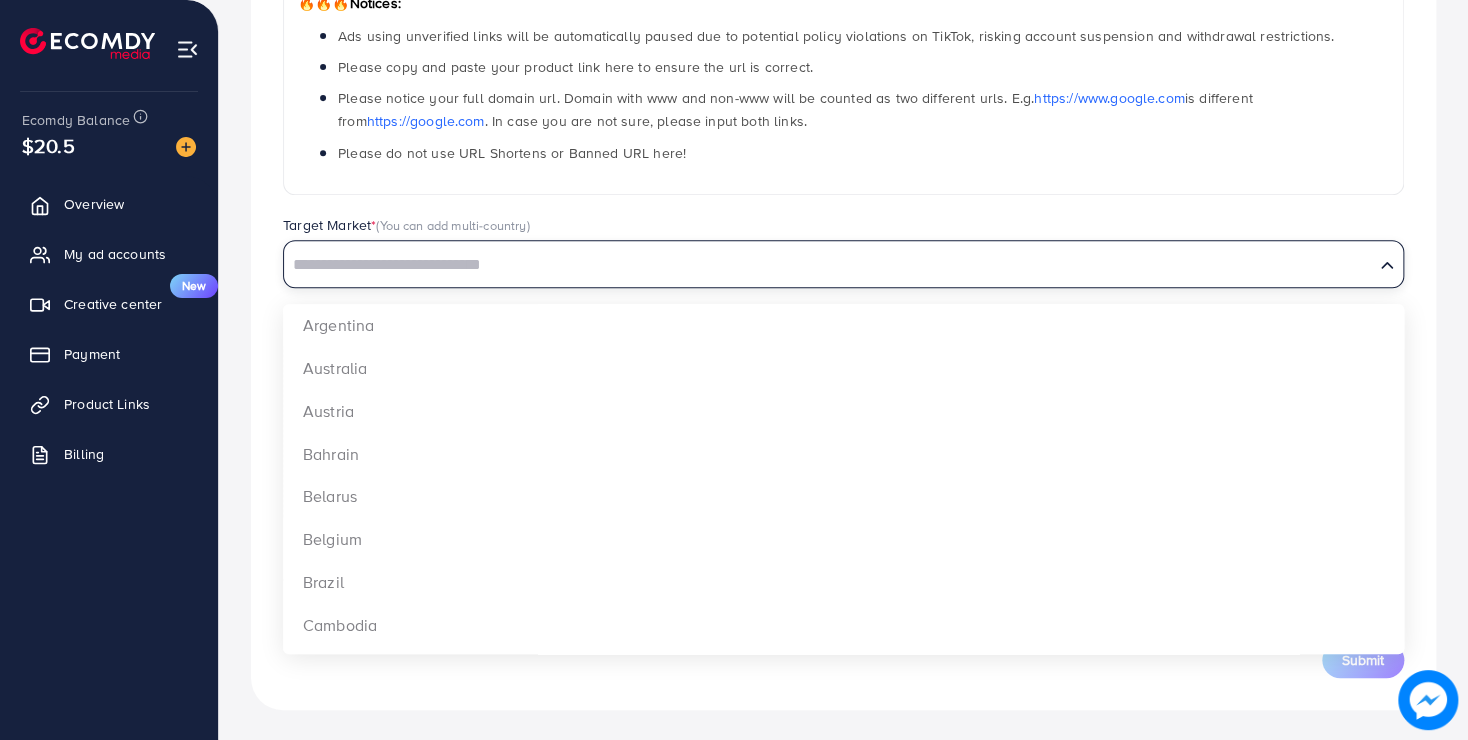 click at bounding box center [829, 265] 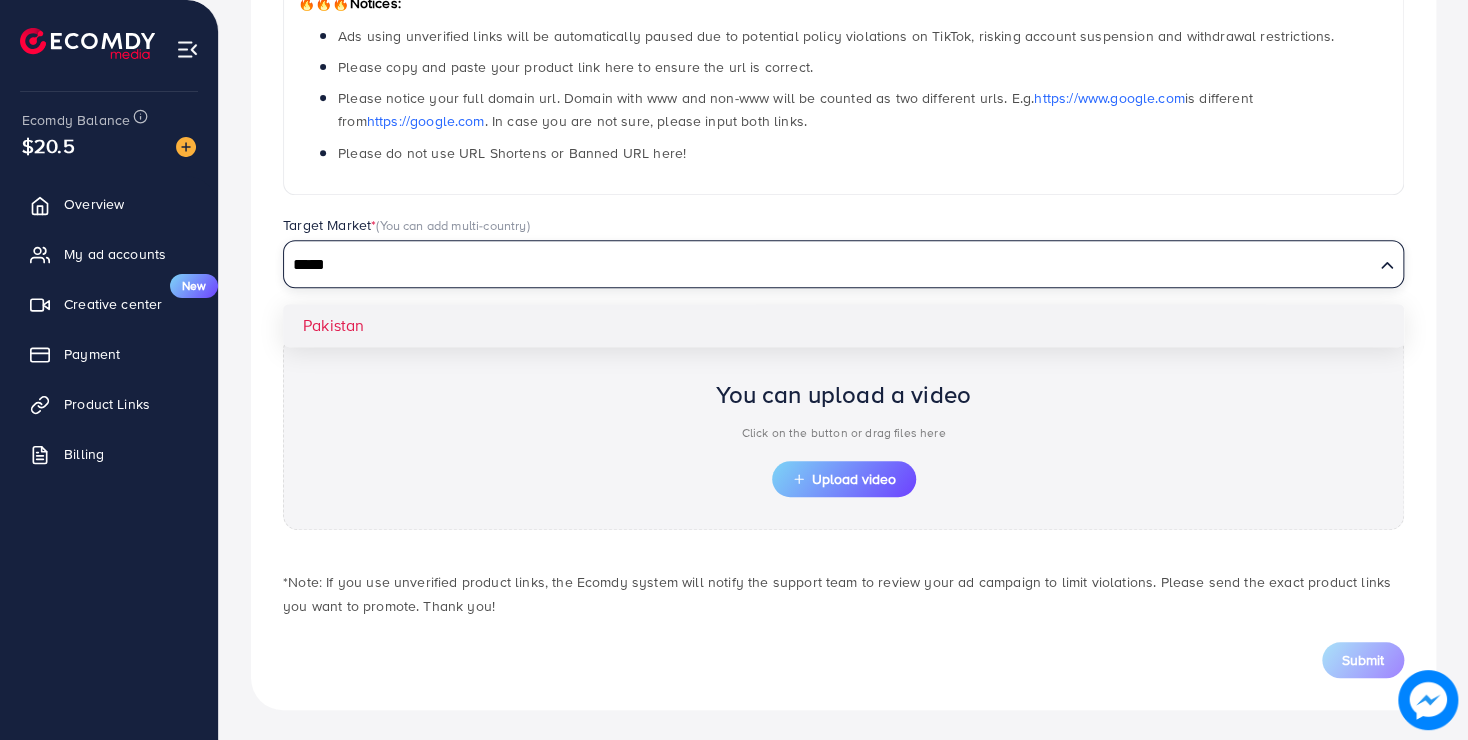 type on "*****" 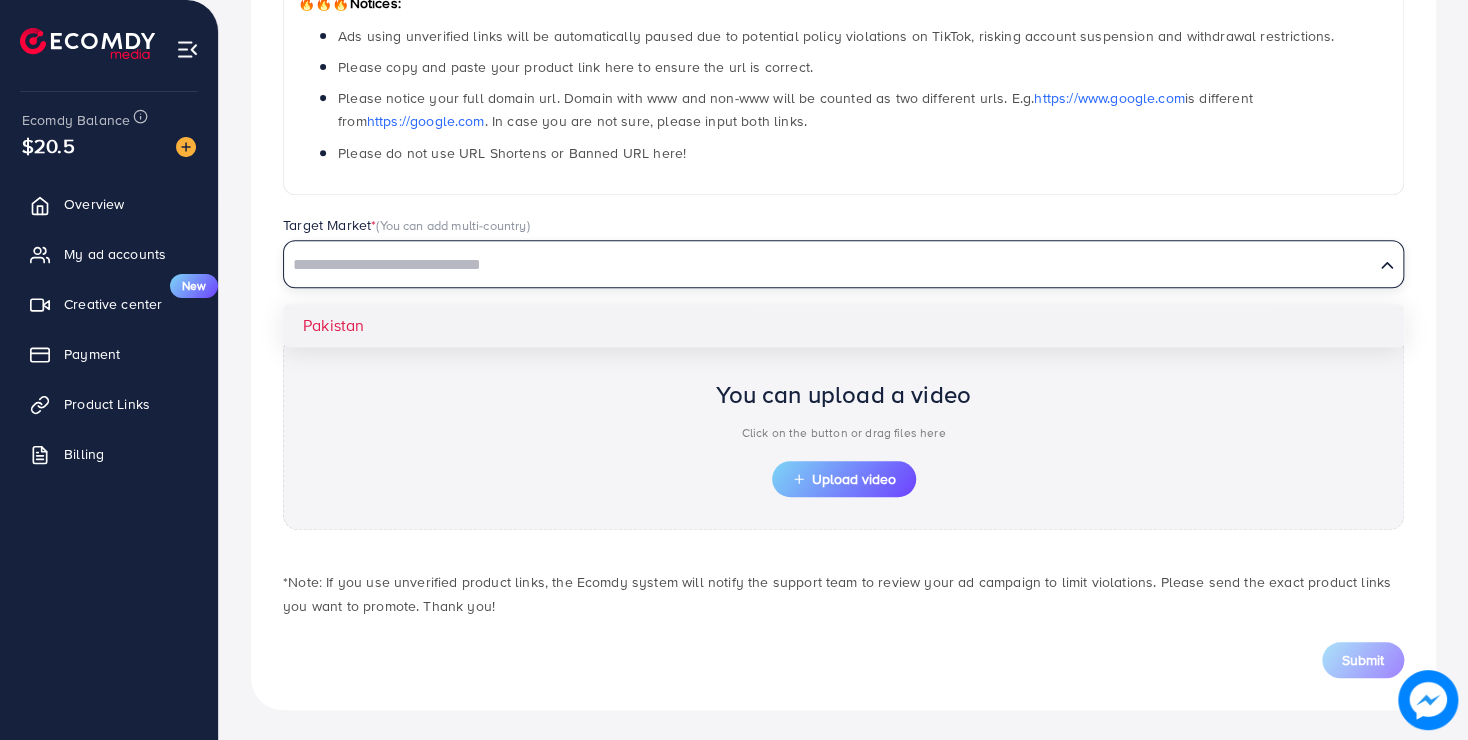 click on "**********" at bounding box center (843, 266) 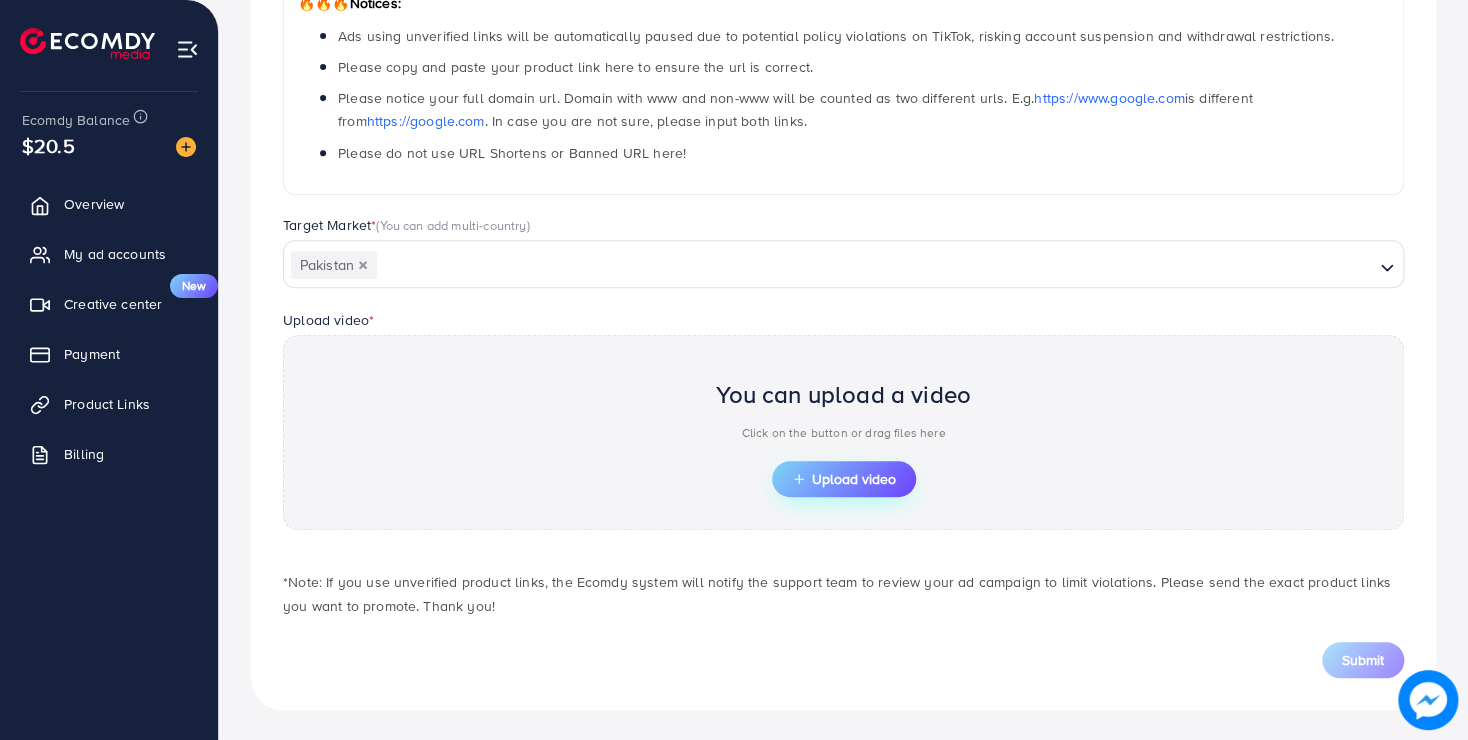click on "Upload video" at bounding box center [844, 479] 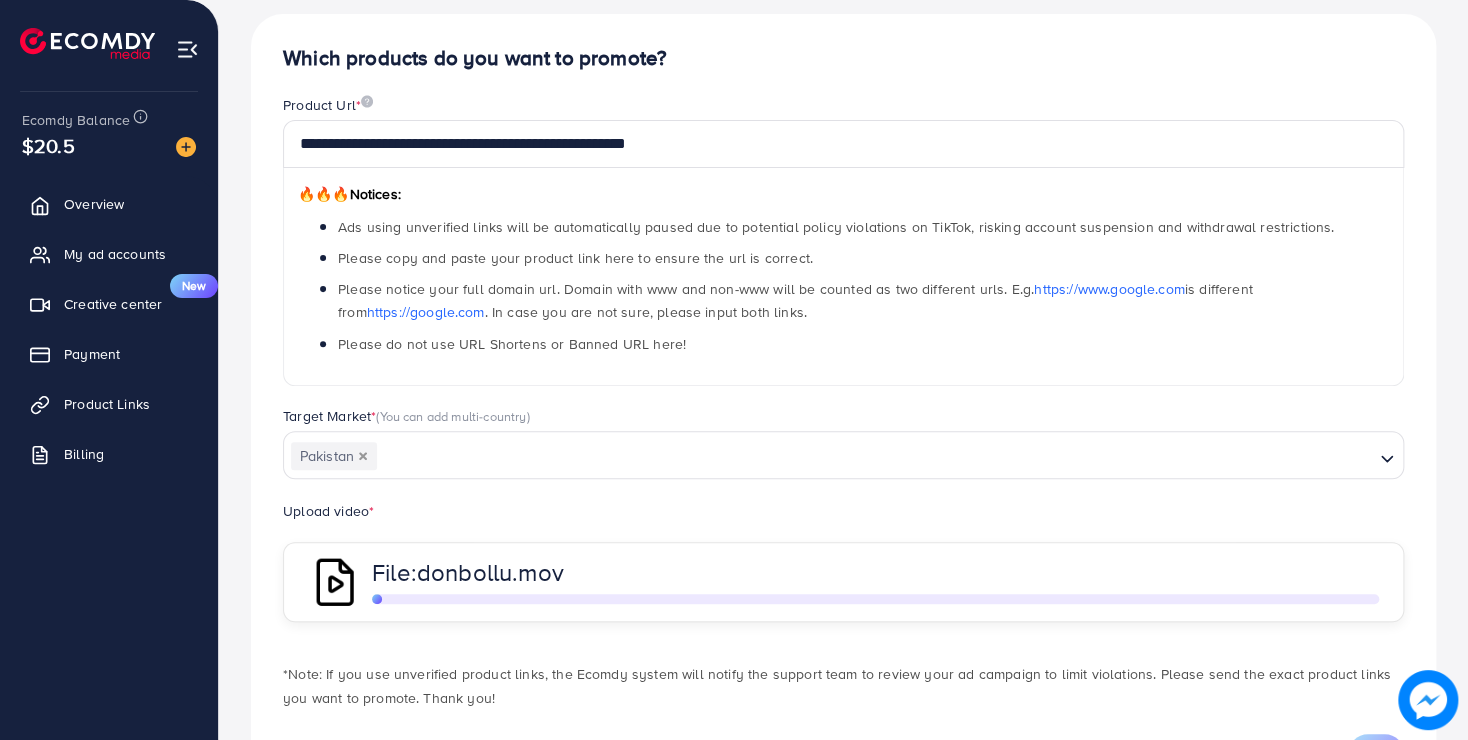 scroll, scrollTop: 264, scrollLeft: 0, axis: vertical 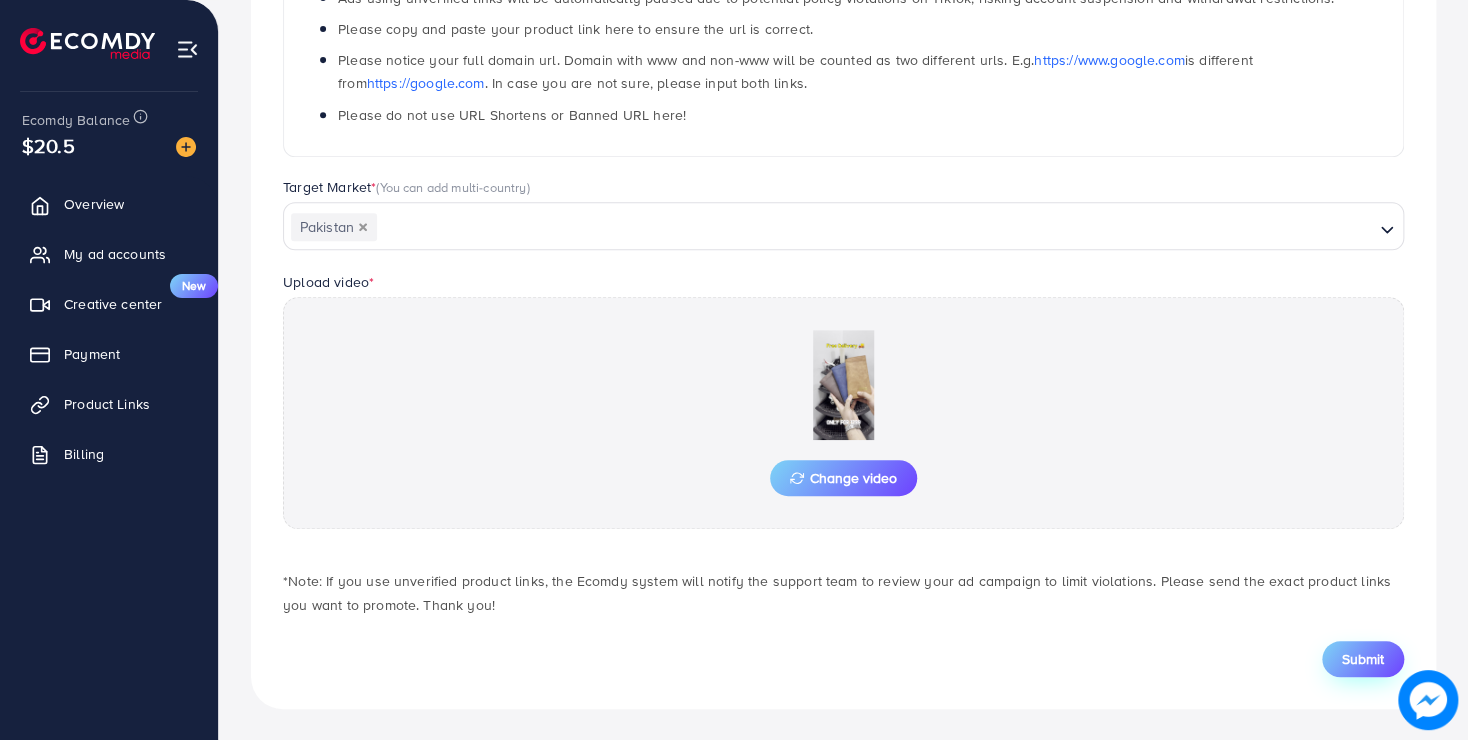 click on "Submit" at bounding box center (1363, 659) 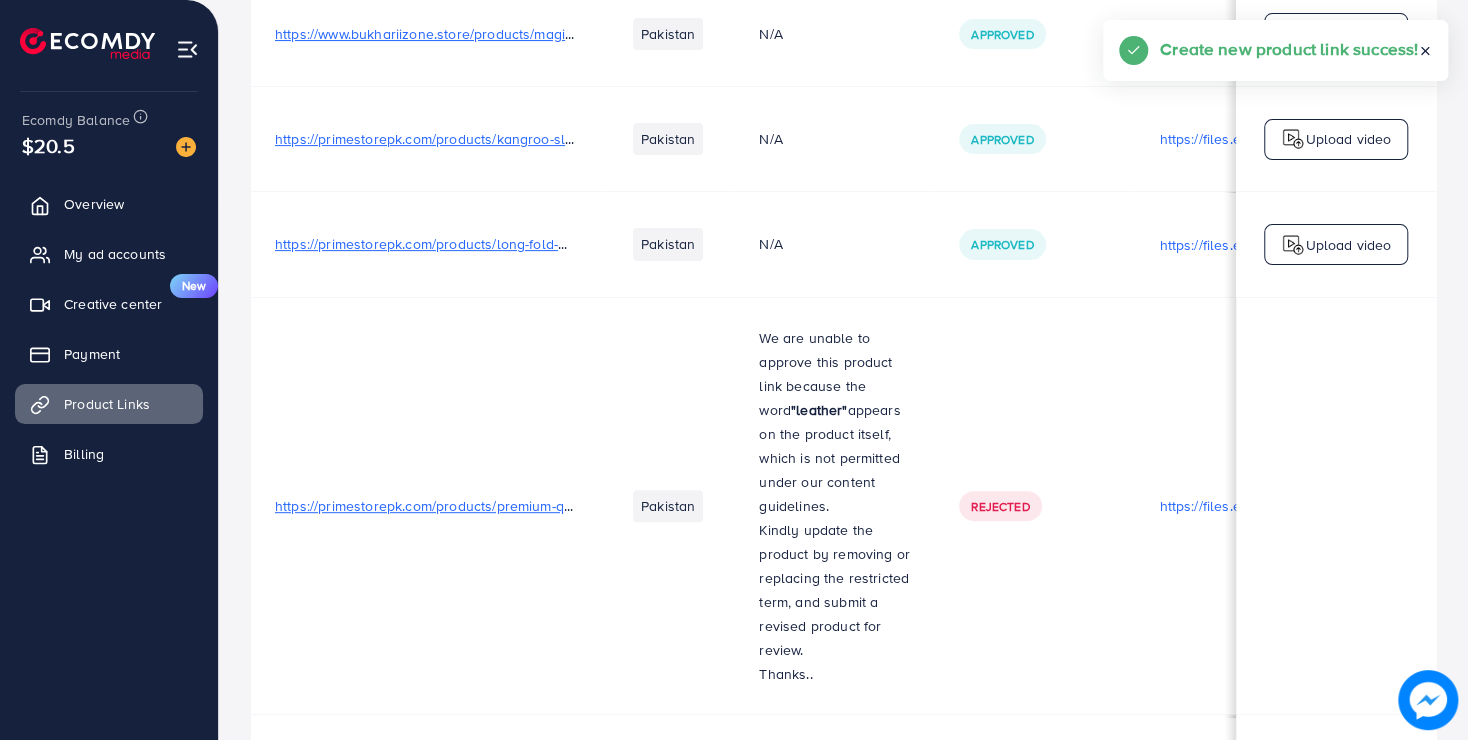 scroll, scrollTop: 0, scrollLeft: 0, axis: both 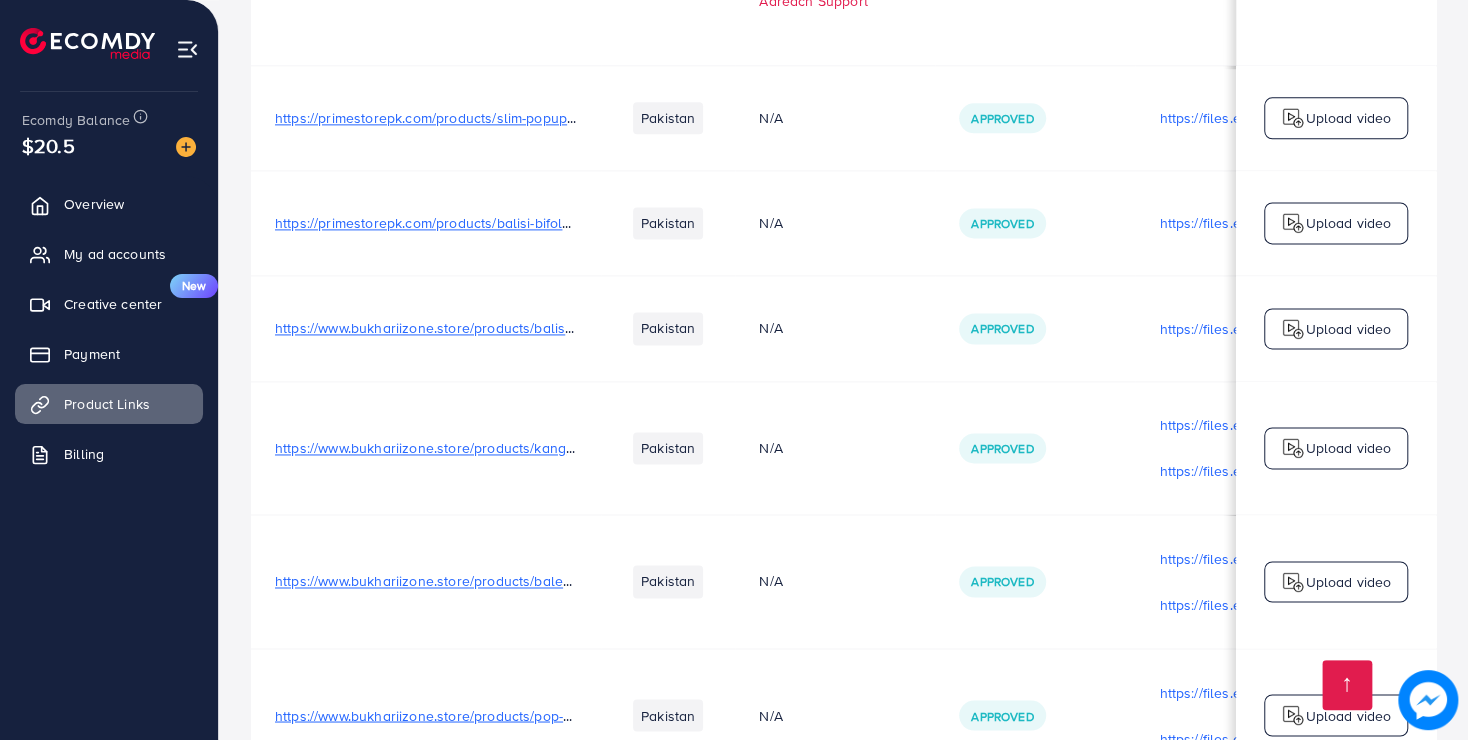 click on "Approved" at bounding box center (1002, 328) 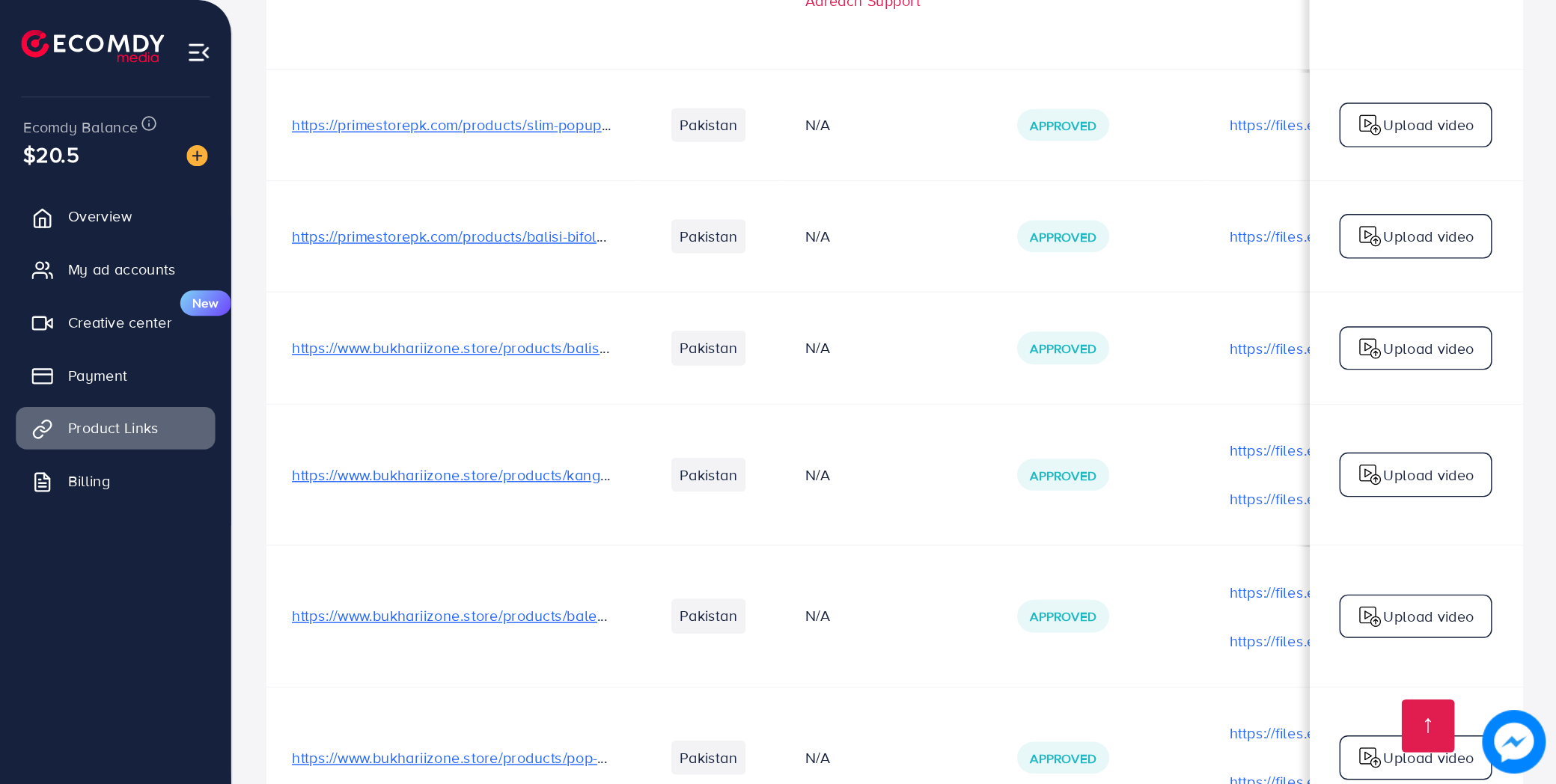 scroll, scrollTop: 0, scrollLeft: 0, axis: both 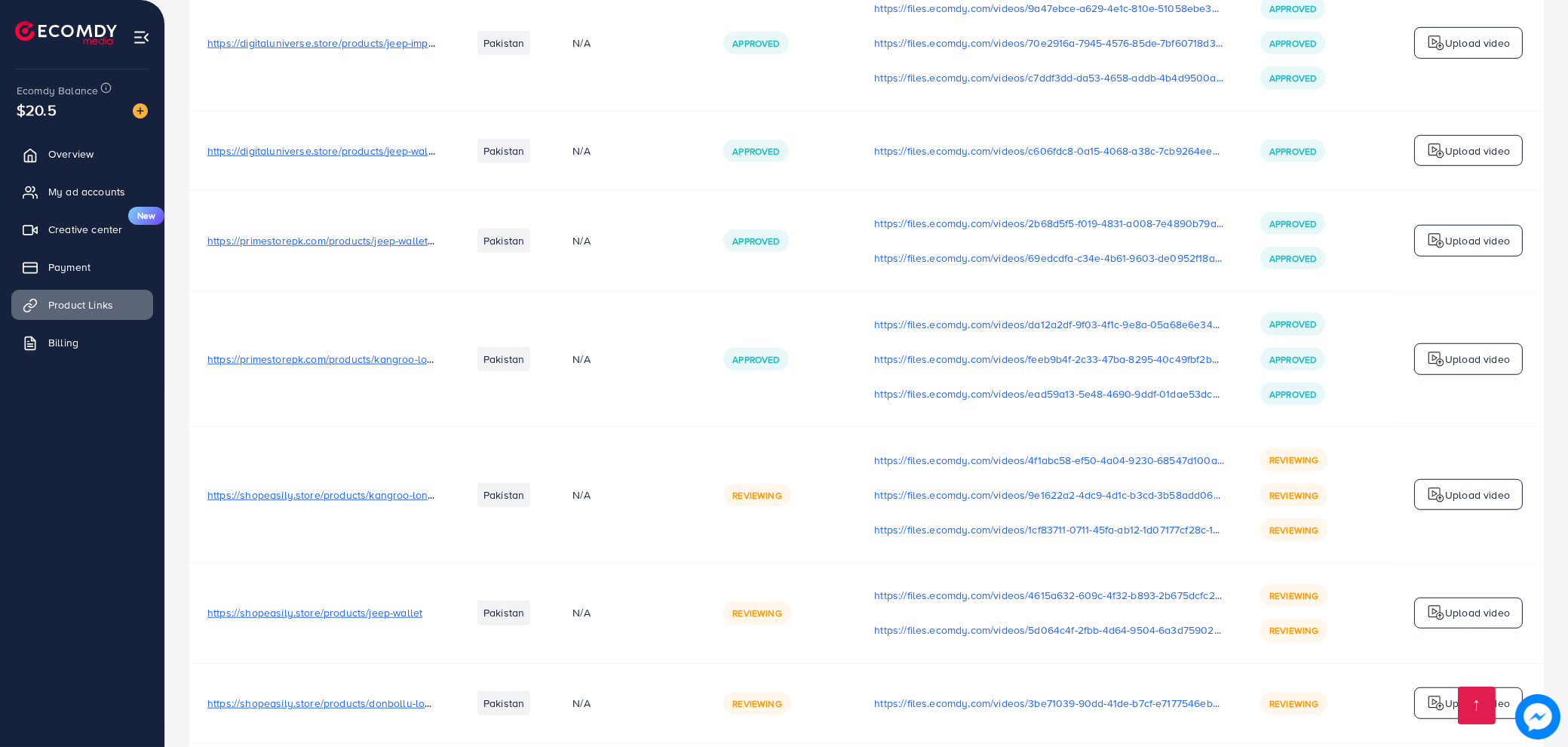 click on "https://shopeasily.store/products/kangroo-long-wallet" at bounding box center [336, 495] 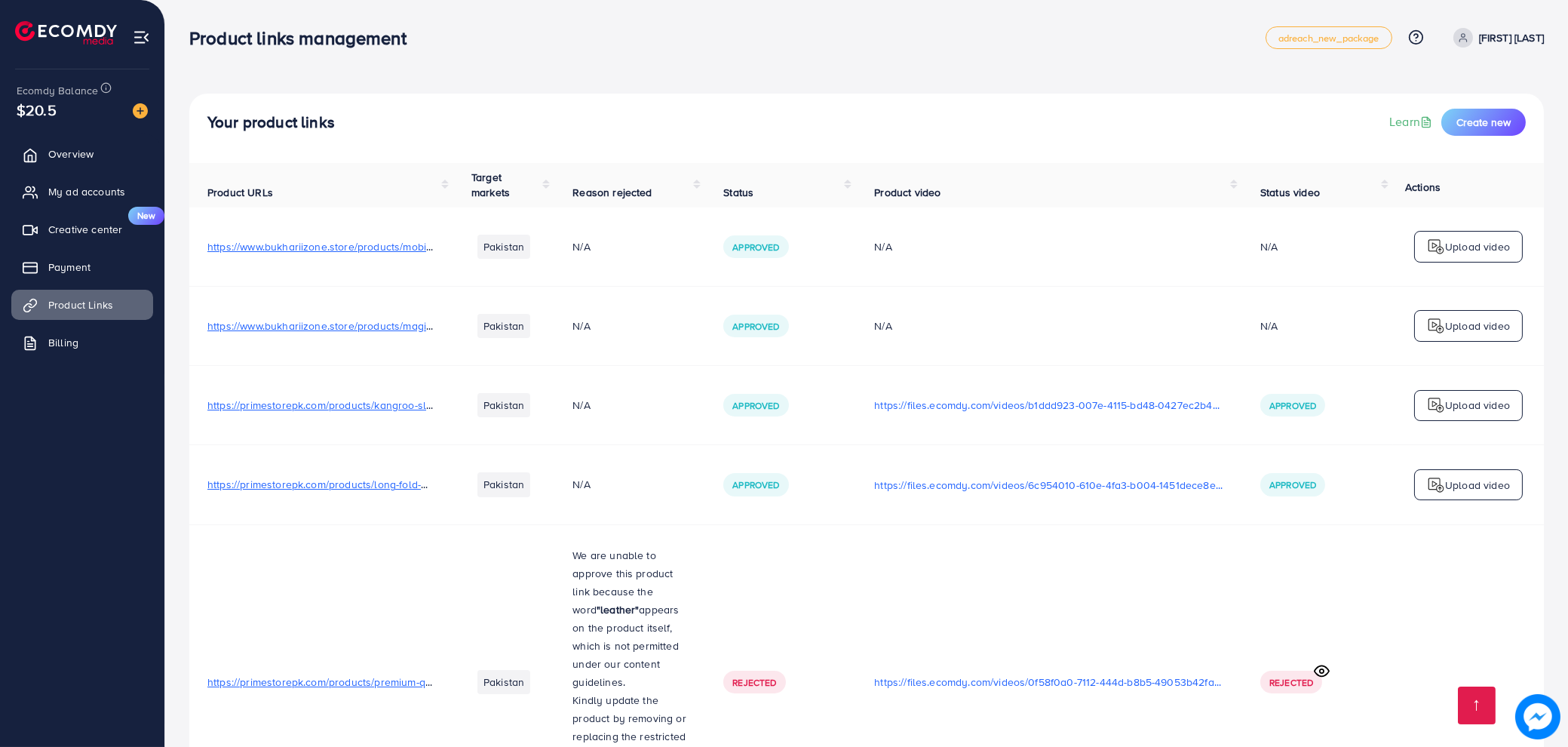 scroll, scrollTop: 3150, scrollLeft: 0, axis: vertical 